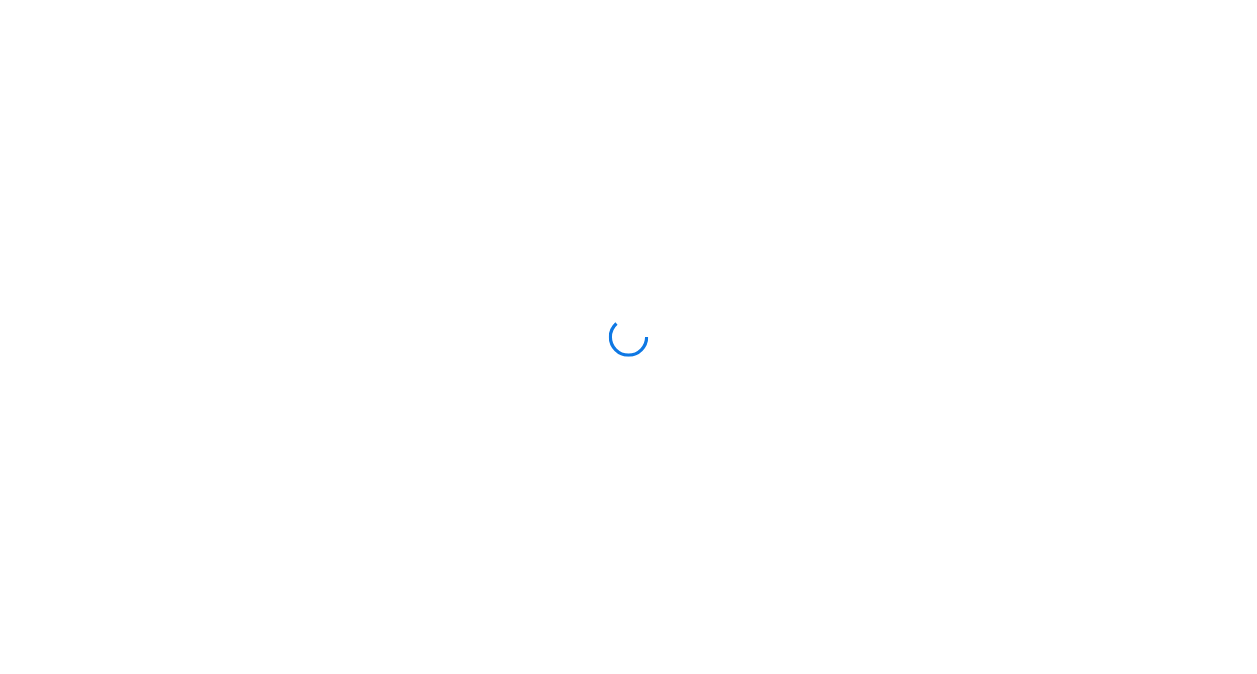 scroll, scrollTop: 0, scrollLeft: 0, axis: both 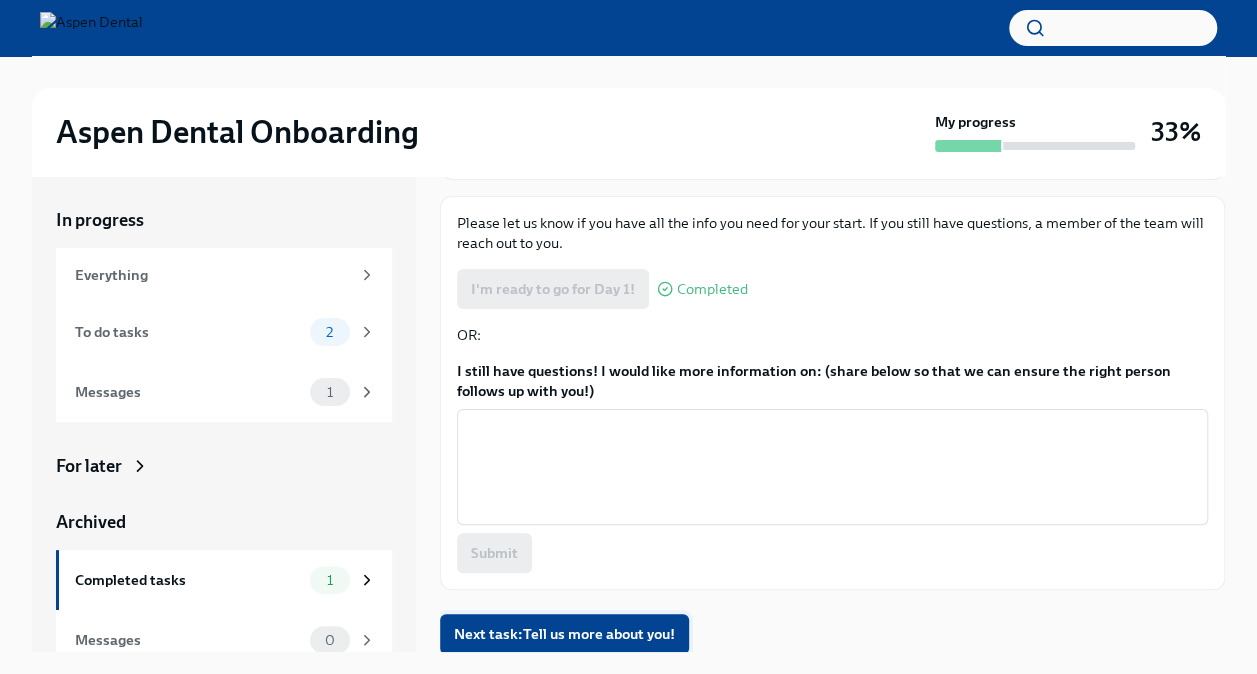 click on "Next task :  Tell us more about you!" at bounding box center [564, 634] 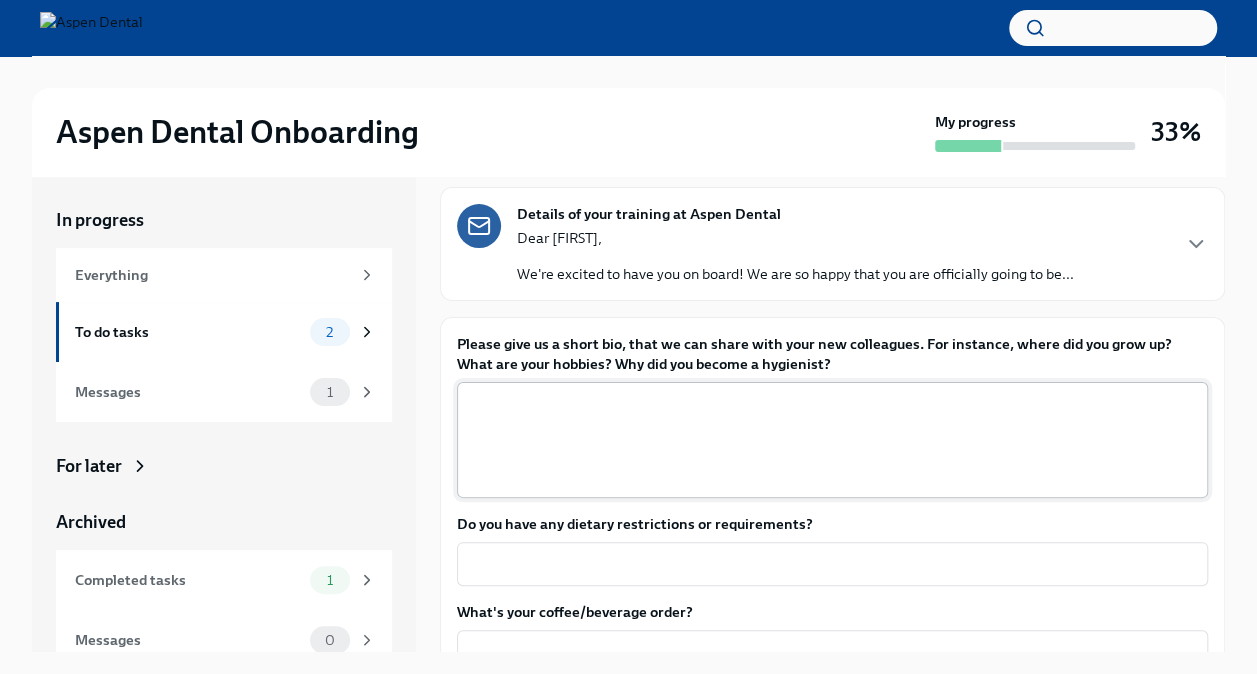scroll, scrollTop: 106, scrollLeft: 0, axis: vertical 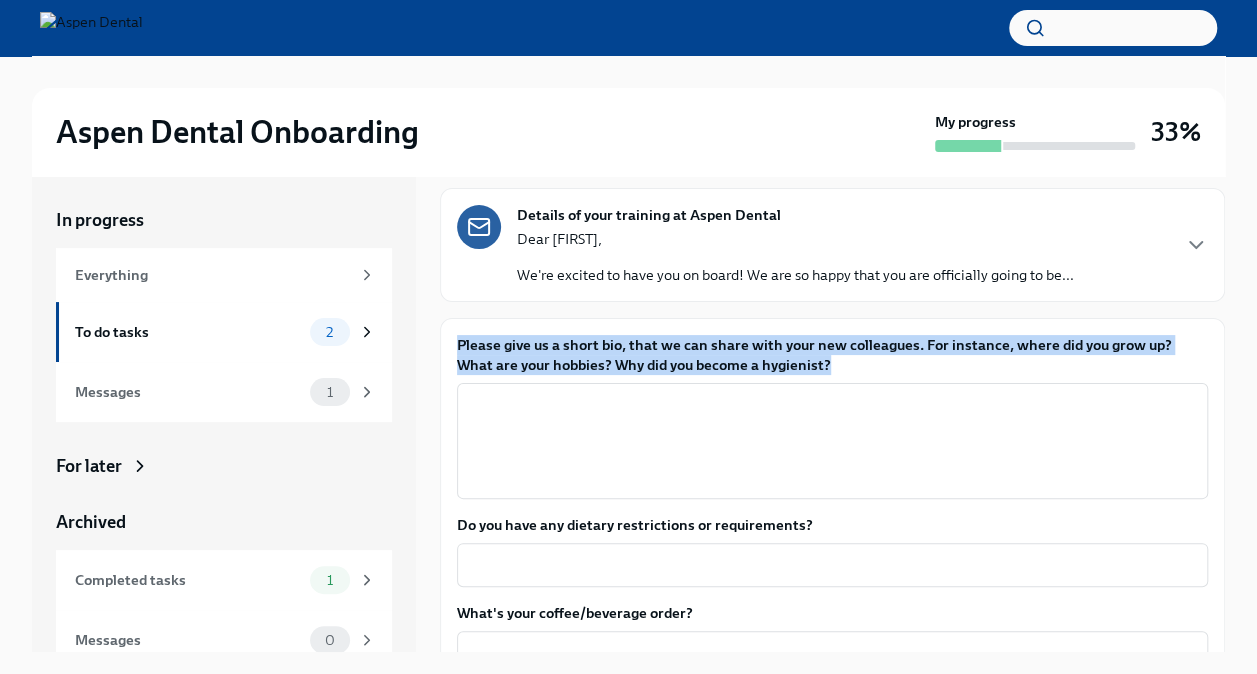 drag, startPoint x: 840, startPoint y: 362, endPoint x: 457, endPoint y: 346, distance: 383.33405 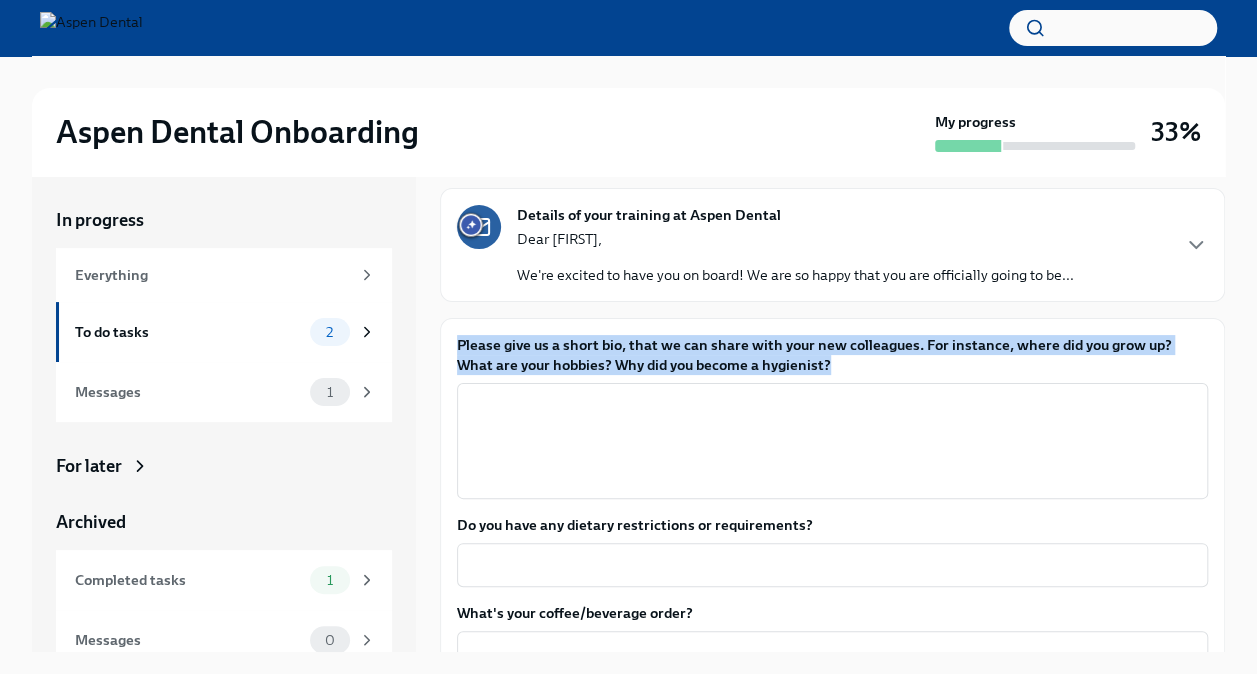 copy on "Please give us a short bio, that we can share with your new colleagues. For instance, where did you grow up? What are your hobbies? Why did you become a hygienist?" 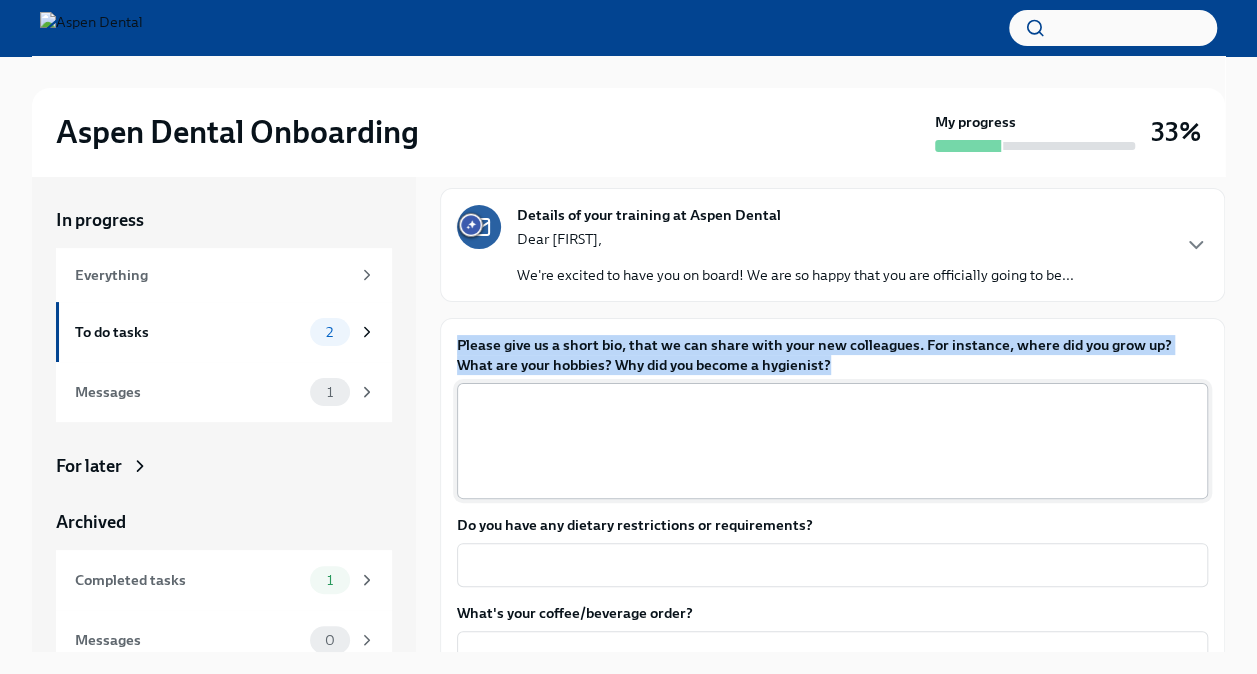 click on "Please give us a short bio, that we can share with your new colleagues. For instance, where did you grow up? What are your hobbies? Why did you become a hygienist?" at bounding box center [832, 441] 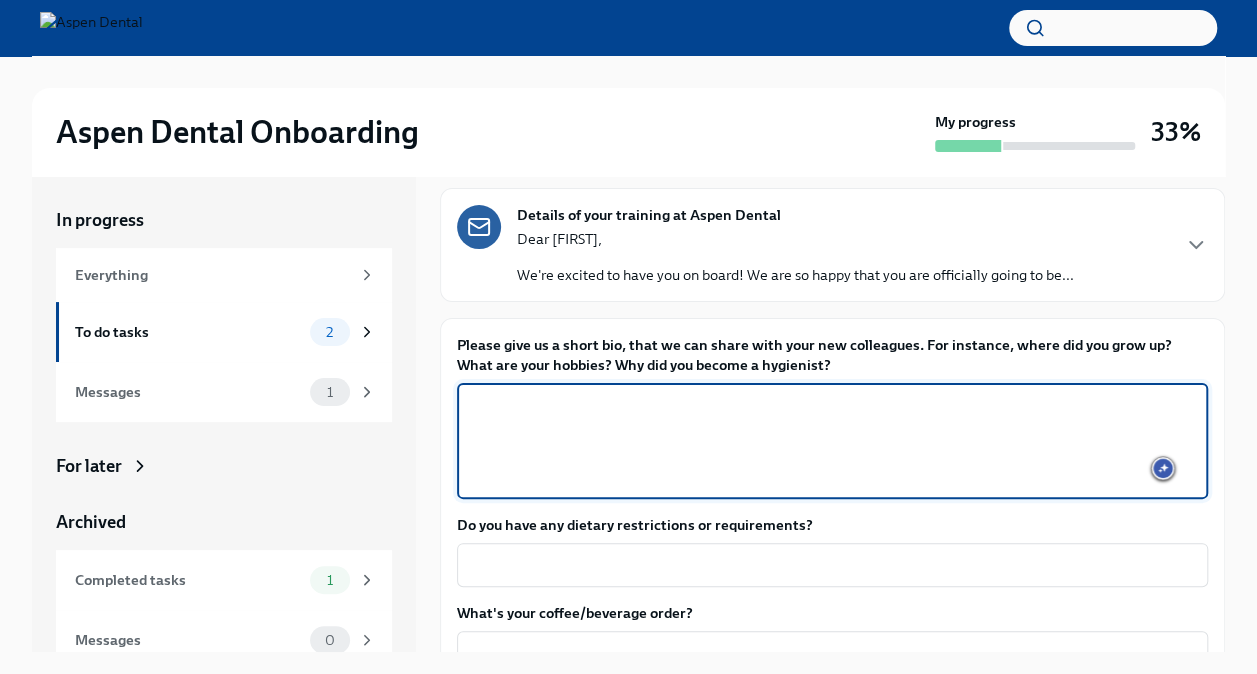 paste on "Hi, I’m [FIRST] [LAST]—a licensed dental hygienist originally from [CITY], [STATE]. After spending 13 years in [STATE] building my clinical skills and working with both private practices and national health studies, I moved back to [CITY] in [YEAR] to reconnect with my roots and continue growing in the field. I’ve worked with [COMPANY] on the [PROJECT] project, spent nearly a decade at [COMPANY NAME], and hold credentials in both dental hygiene and expanded function assisting.
I’m passionate about patient care, operational efficiency, and using tech like [SOFTWARE], [SOFTWARE], and [SOFTWARE] to improve outcomes. I’ve also created in-office membership programs and written resources like [RESOURCE] to help practices better serve their patients. Now, I’m focused on stepping into leadership roles where I can help shape the future of dental hygiene." 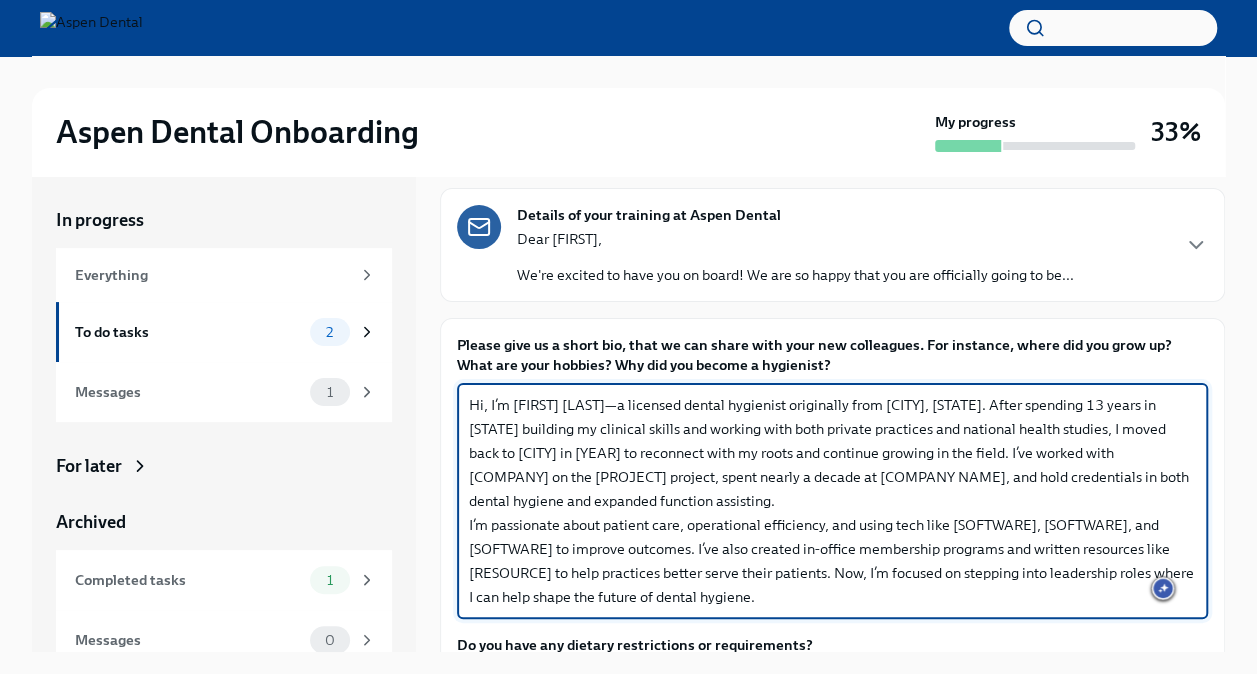 drag, startPoint x: 784, startPoint y: 401, endPoint x: 620, endPoint y: 402, distance: 164.00305 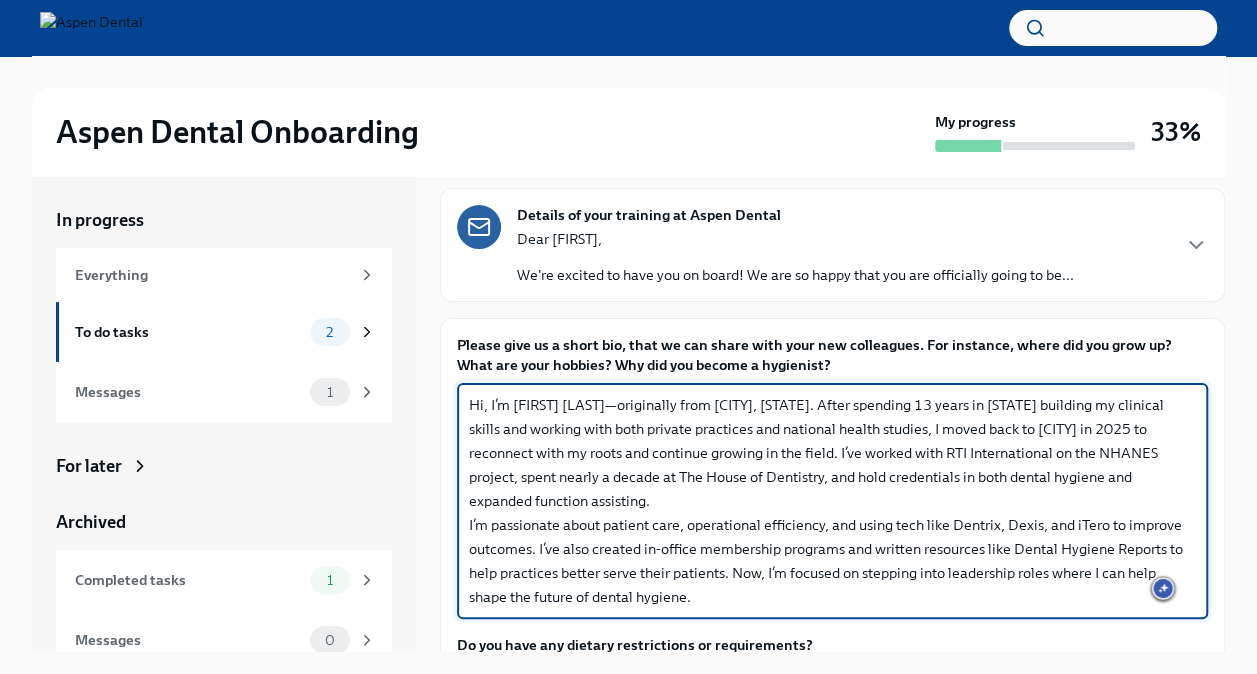 click on "Hi, I’m [FIRST] [LAST]—originally from [CITY], [STATE]. After spending 13 years in [STATE] building my clinical skills and working with both private practices and national health studies, I moved back to [CITY] in 2025 to reconnect with my roots and continue growing in the field. I’ve worked with RTI International on the NHANES project, spent nearly a decade at The House of Dentistry, and hold credentials in both dental hygiene and expanded function assisting.
I’m passionate about patient care, operational efficiency, and using tech like Dentrix, Dexis, and iTero to improve outcomes. I’ve also created in-office membership programs and written resources like Dental Hygiene Reports to help practices better serve their patients. Now, I’m focused on stepping into leadership roles where I can help shape the future of dental hygiene." at bounding box center [832, 501] 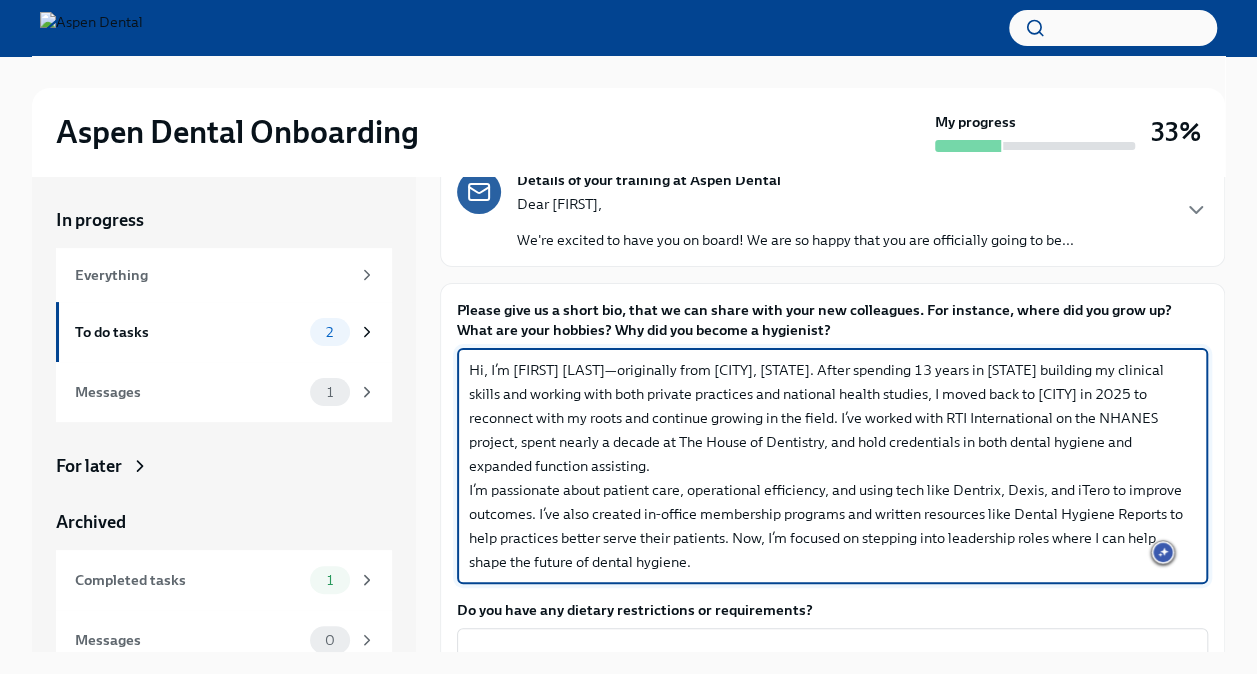 scroll, scrollTop: 142, scrollLeft: 0, axis: vertical 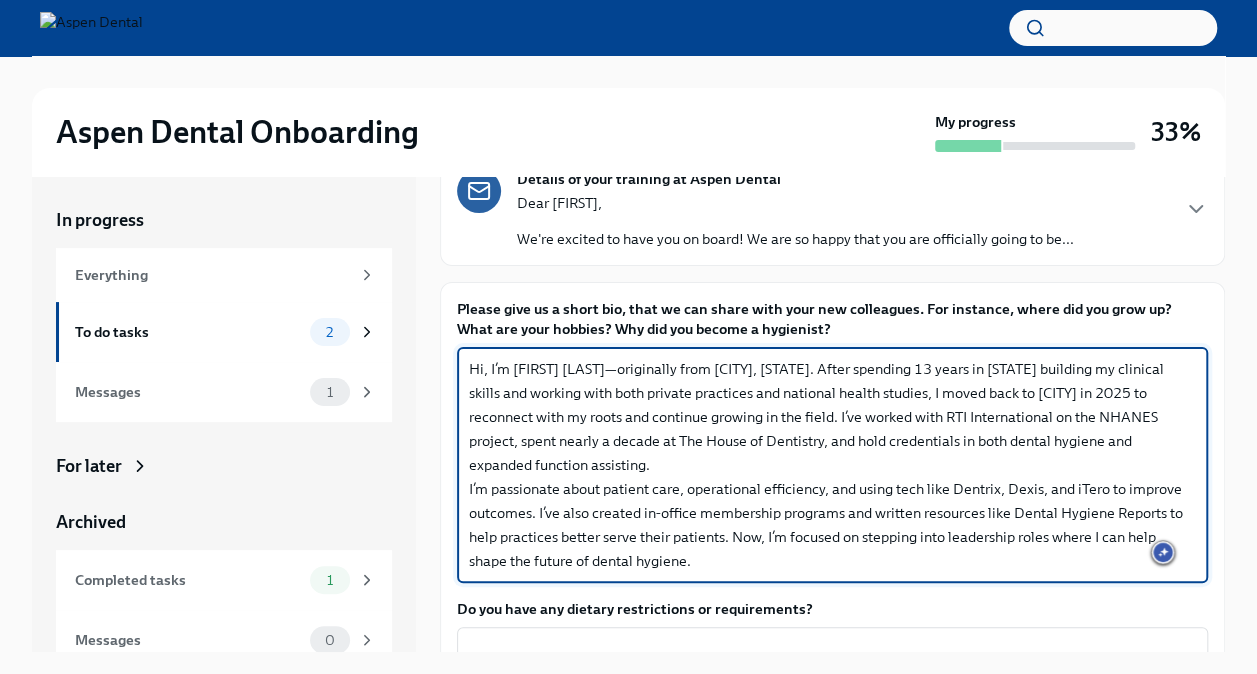 click on "Hi, I’m [FIRST] [LAST]—originally from [CITY], [STATE]. After spending 13 years in [STATE] building my clinical skills and working with both private practices and national health studies, I moved back to [CITY] in 2025 to reconnect with my roots and continue growing in the field. I’ve worked with RTI International on the NHANES project, spent nearly a decade at The House of Dentistry, and hold credentials in both dental hygiene and expanded function assisting.
I’m passionate about patient care, operational efficiency, and using tech like Dentrix, Dexis, and iTero to improve outcomes. I’ve also created in-office membership programs and written resources like Dental Hygiene Reports to help practices better serve their patients. Now, I’m focused on stepping into leadership roles where I can help shape the future of dental hygiene." at bounding box center (832, 465) 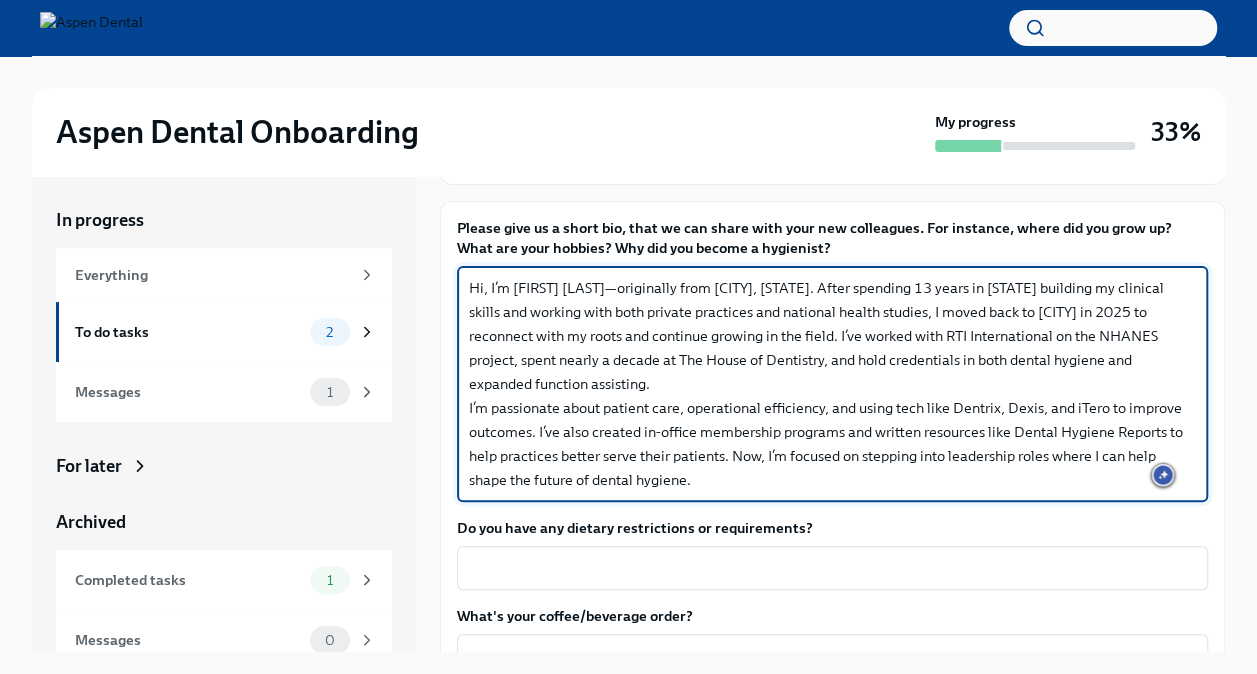 scroll, scrollTop: 224, scrollLeft: 0, axis: vertical 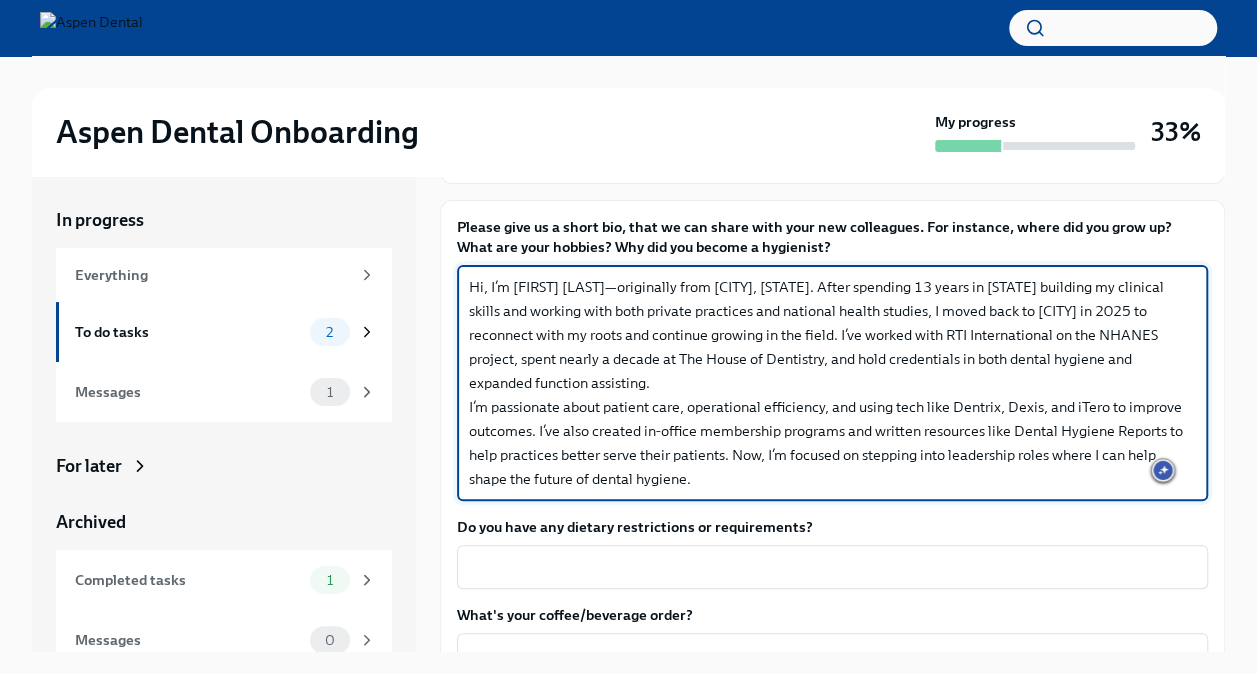 drag, startPoint x: 820, startPoint y: 358, endPoint x: 680, endPoint y: 362, distance: 140.05713 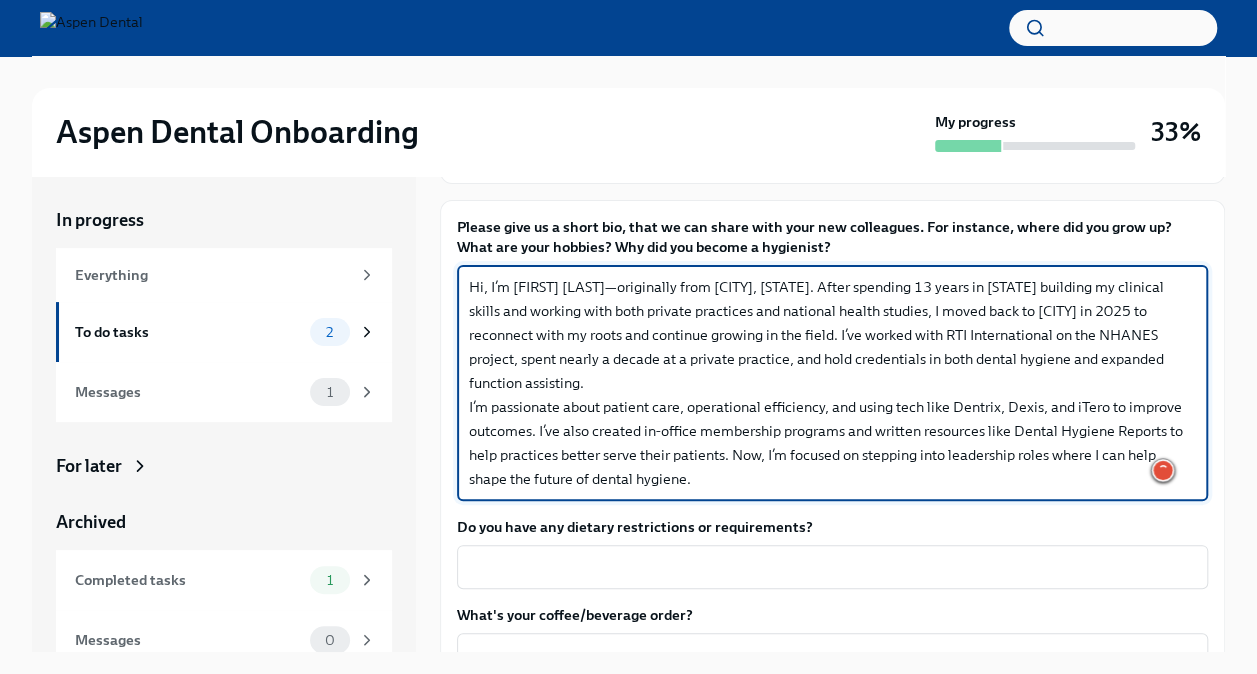 click on "Hi, I’m [FIRST] [LAST]—originally from [CITY], [STATE]. After spending 13 years in [STATE] building my clinical skills and working with both private practices and national health studies, I moved back to [CITY] in 2025 to reconnect with my roots and continue growing in the field. I’ve worked with RTI International on the NHANES project, spent nearly a decade at a private practice, and hold credentials in both dental hygiene and expanded function assisting.
I’m passionate about patient care, operational efficiency, and using tech like Dentrix, Dexis, and iTero to improve outcomes. I’ve also created in-office membership programs and written resources like Dental Hygiene Reports to help practices better serve their patients. Now, I’m focused on stepping into leadership roles where I can help shape the future of dental hygiene." at bounding box center [832, 383] 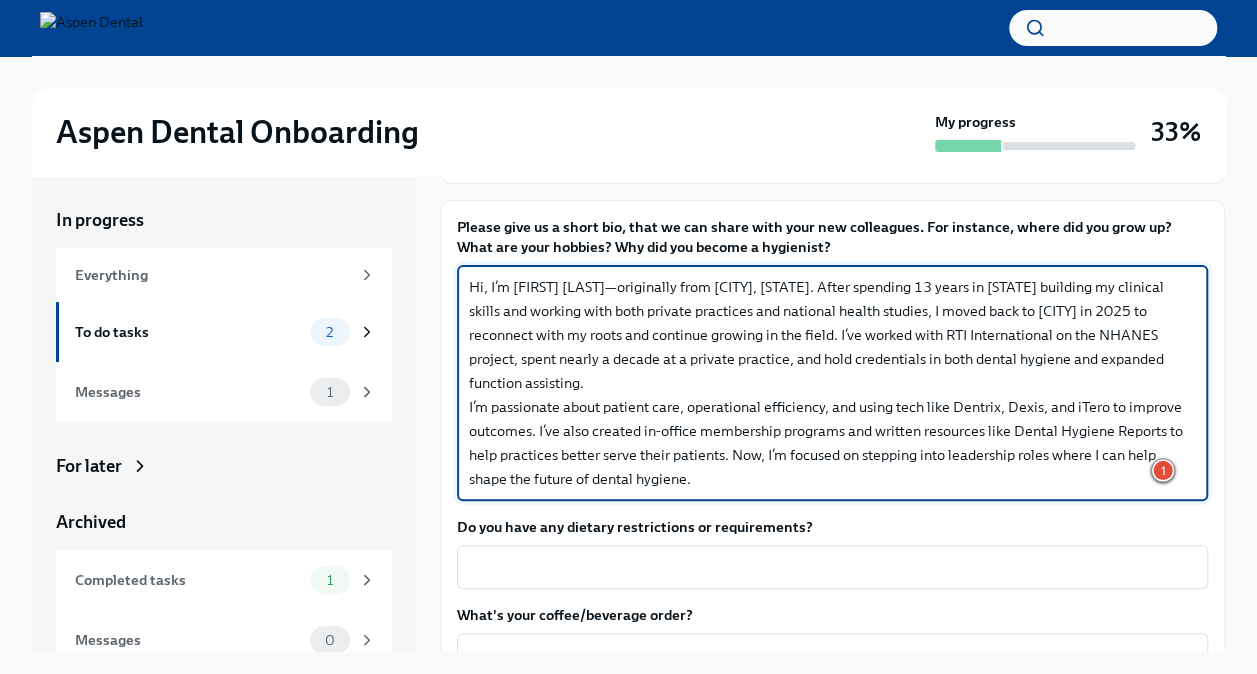 drag, startPoint x: 579, startPoint y: 382, endPoint x: 785, endPoint y: 363, distance: 206.87436 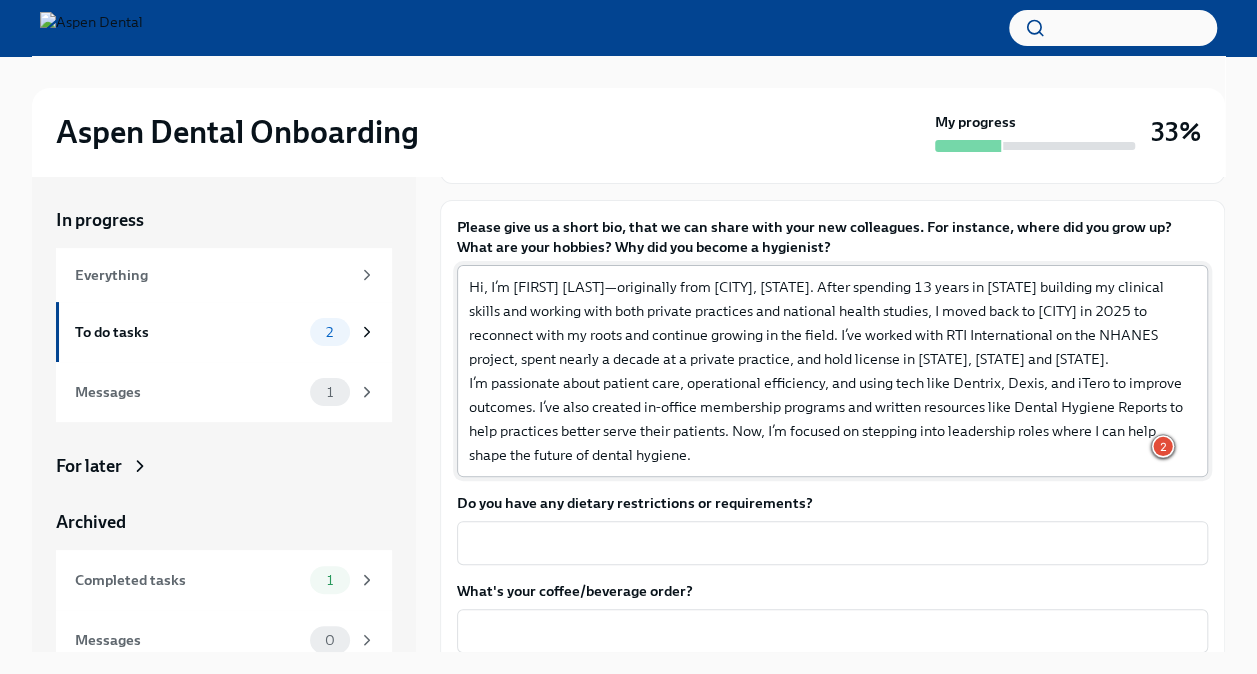click on "Hi, I’m [FIRST] [LAST]—originally from [CITY], [STATE]. After spending 13 years in [STATE] building my clinical skills and working with both private practices and national health studies, I moved back to [CITY] in 2025 to reconnect with my roots and continue growing in the field. I’ve worked with RTI International on the NHANES project, spent nearly a decade at a private practice, and hold license in [STATE], [STATE] and [STATE].
I’m passionate about patient care, operational efficiency, and using tech like Dentrix, Dexis, and iTero to improve outcomes. I’ve also created in-office membership programs and written resources like Dental Hygiene Reports to help practices better serve their patients. Now, I’m focused on stepping into leadership roles where I can help shape the future of dental hygiene." at bounding box center [832, 371] 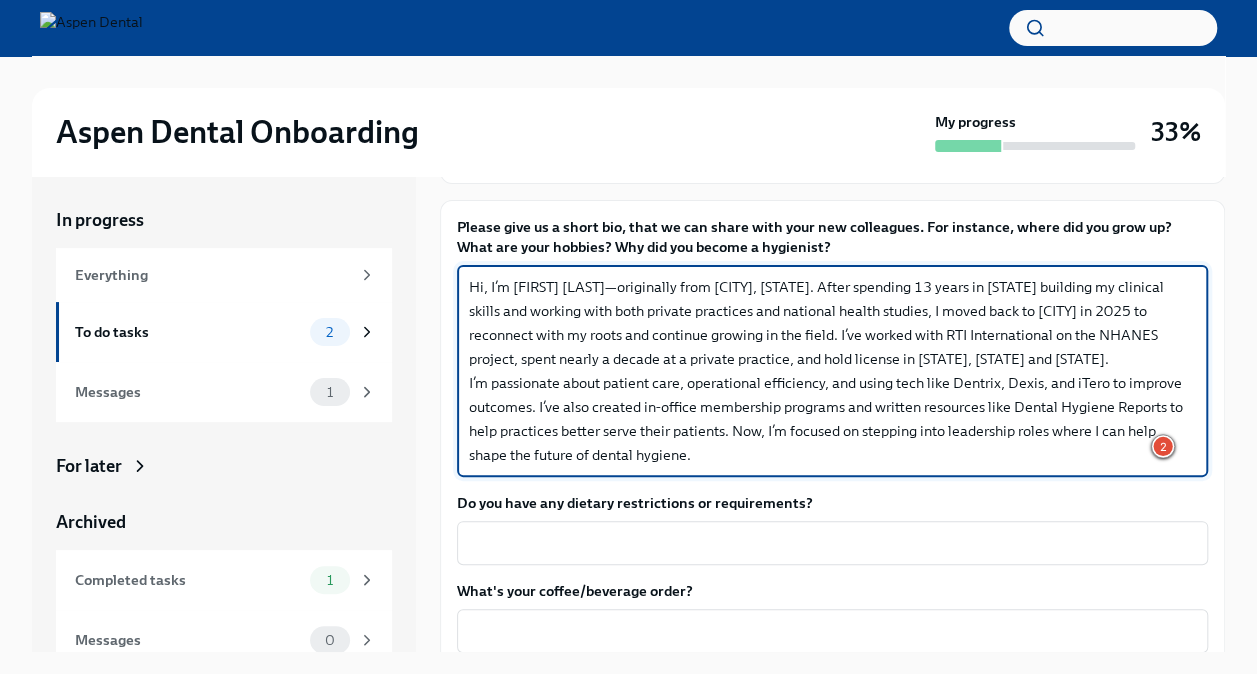 paste on ". I’m a dental hygienist based in [CITY], [STATE], where I was born and raised. After spending 13 years in [STATE] growing both professionally and personally, I moved back home in [YEAR] to be closer to family and build a life rooted in community. I’ve worked in dental care for over a decade, and I’m passionate about making patients feel genuinely cared for—whether through clinical work or helping practices run more smoothly.
Outside of work, I love playing tennis, joining local 5K events, and hosting holiday parties for family and friends. My cat [PET NAME] and my dog [PET NAME] keep things lively at home, and I’m always up for planning the next get-together. Whether I’m organizing a festive dinner or diving into a new project, I bring energy, warmth, and a lot of heart to everything I do." 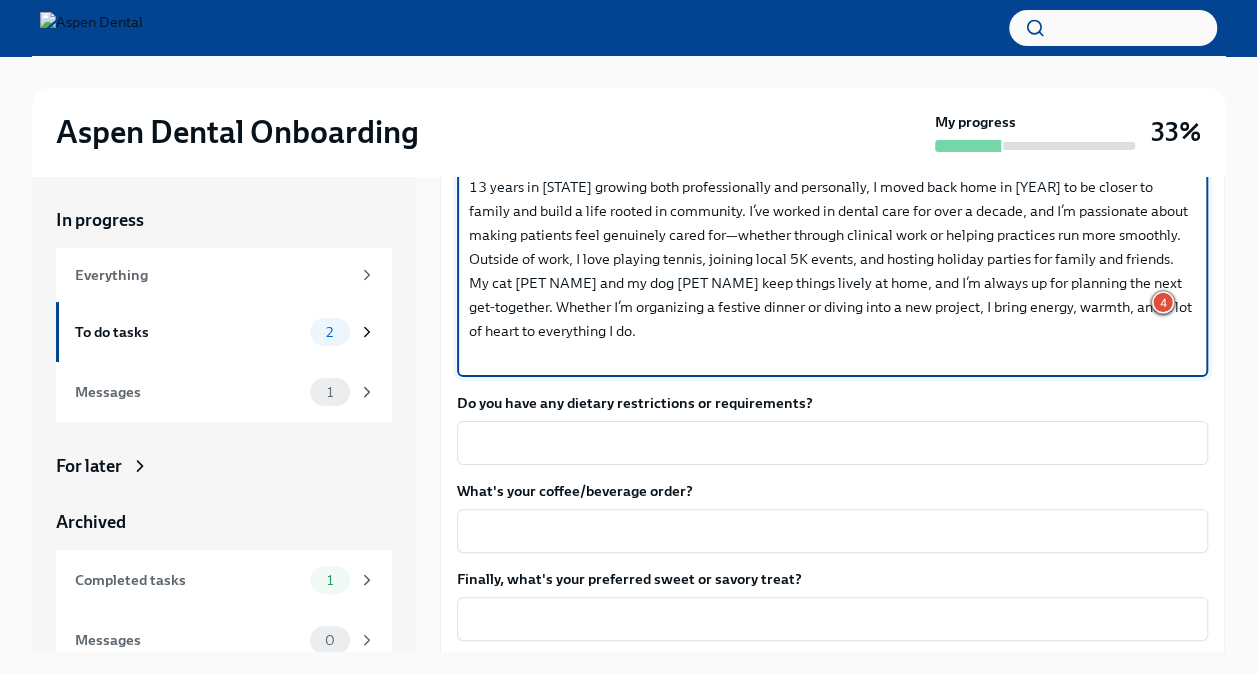 scroll, scrollTop: 395, scrollLeft: 0, axis: vertical 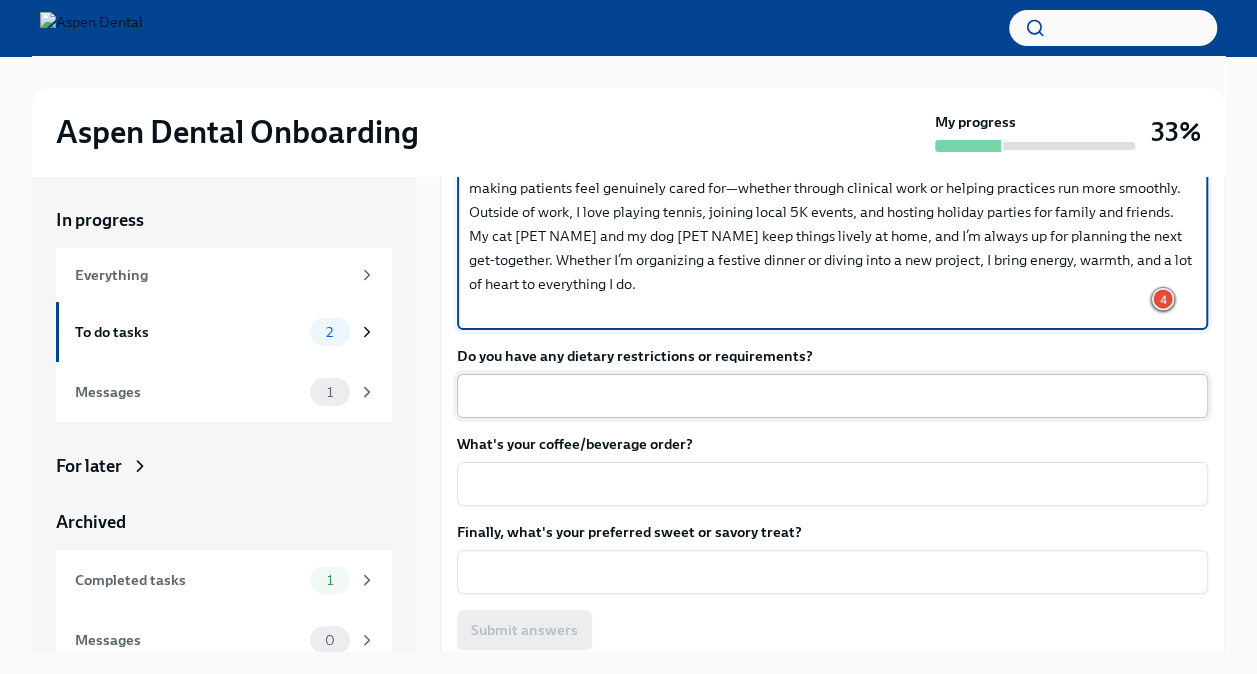type on "Hi, I’m [FIRST] [LAST]. I’m a dental hygienist based in [CITY], [STATE], where I was born and raised. After spending 13 years in [STATE] growing both professionally and personally, I moved back home in [YEAR] to be closer to family and build a life rooted in community. I’ve worked in dental care for over a decade, and I’m passionate about making patients feel genuinely cared for—whether through clinical work or helping practices run more smoothly.
Outside of work, I love playing tennis, joining local 5K events, and hosting holiday parties for family and friends. My cat [PET NAME] and my dog [PET NAME] keep things lively at home, and I’m always up for planning the next get-together. Whether I’m organizing a festive dinner or diving into a new project, I bring energy, warmth, and a lot of heart to everything I do." 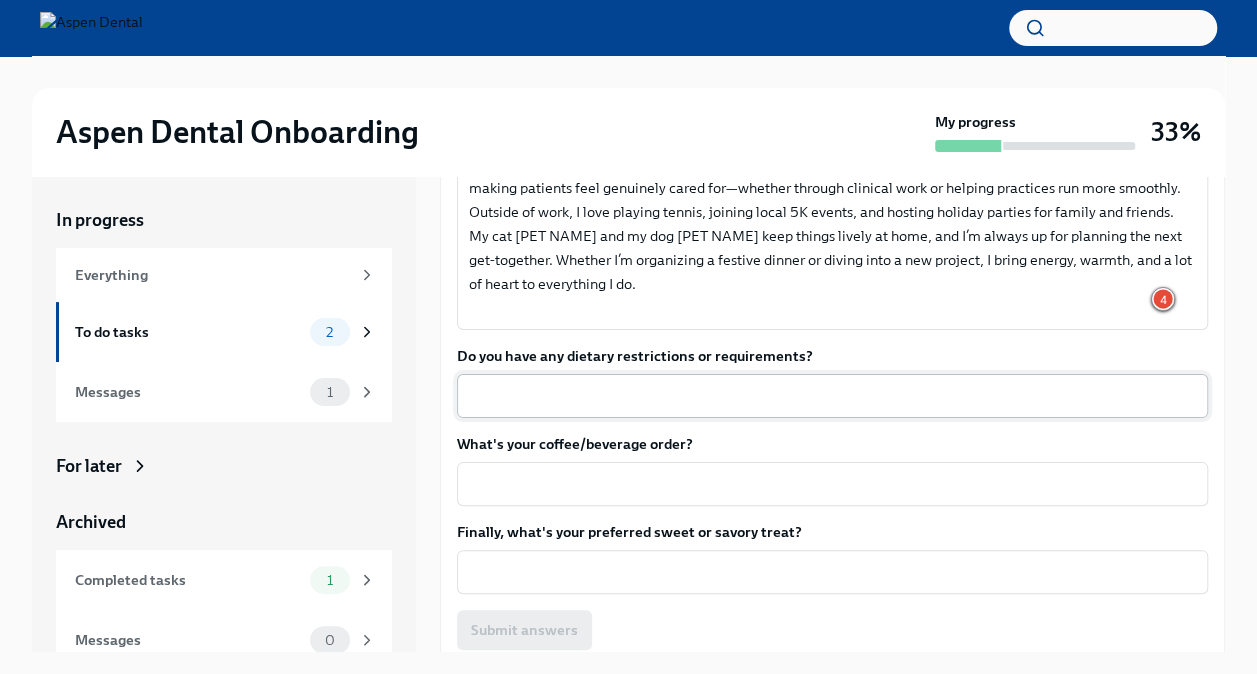 click on "x ​" at bounding box center (832, 396) 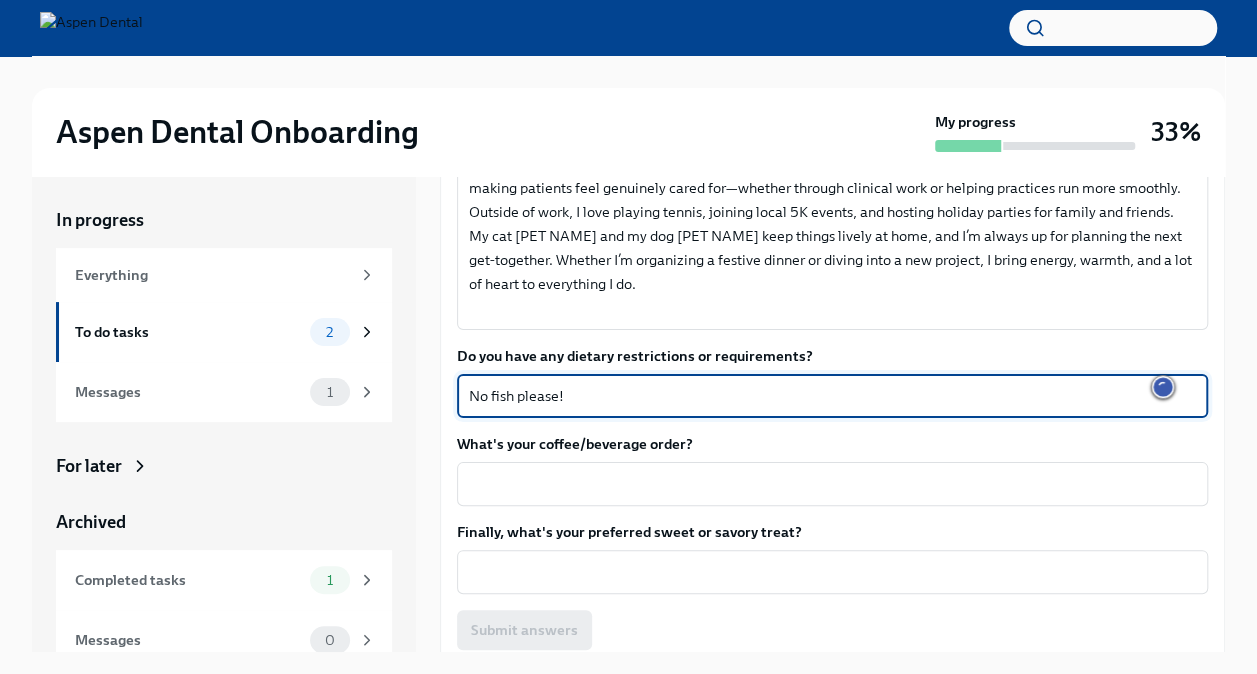 type on "No fish please!" 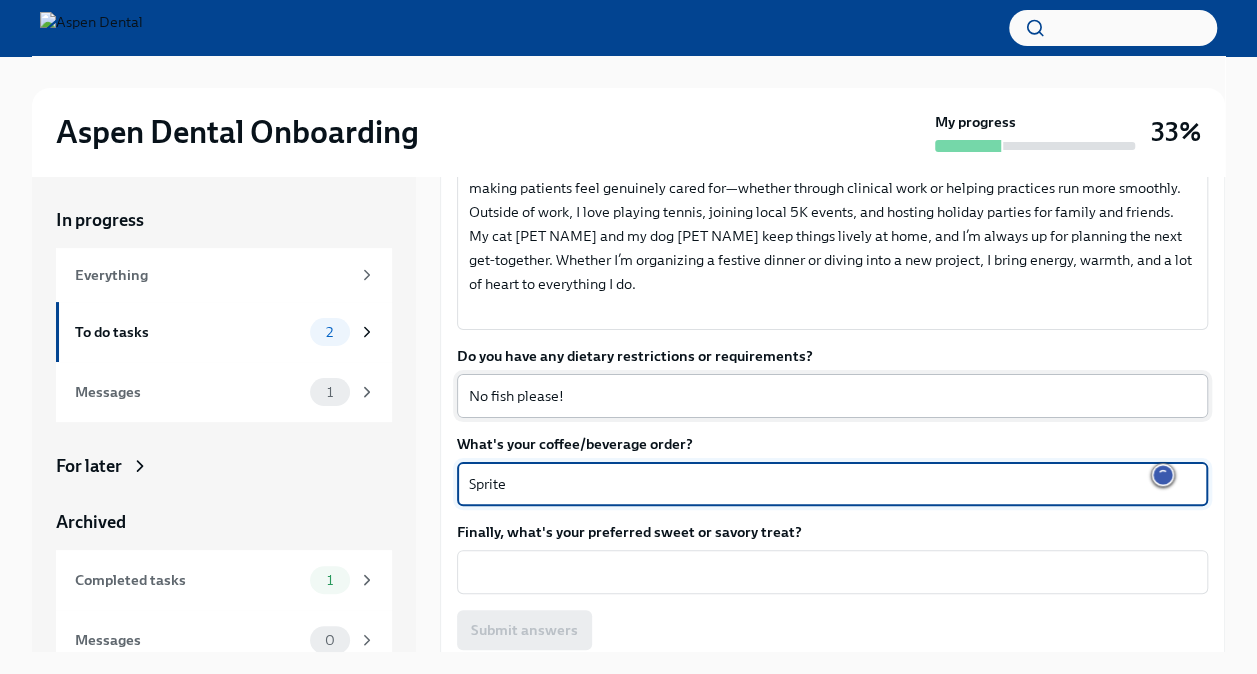 type on "Sprite" 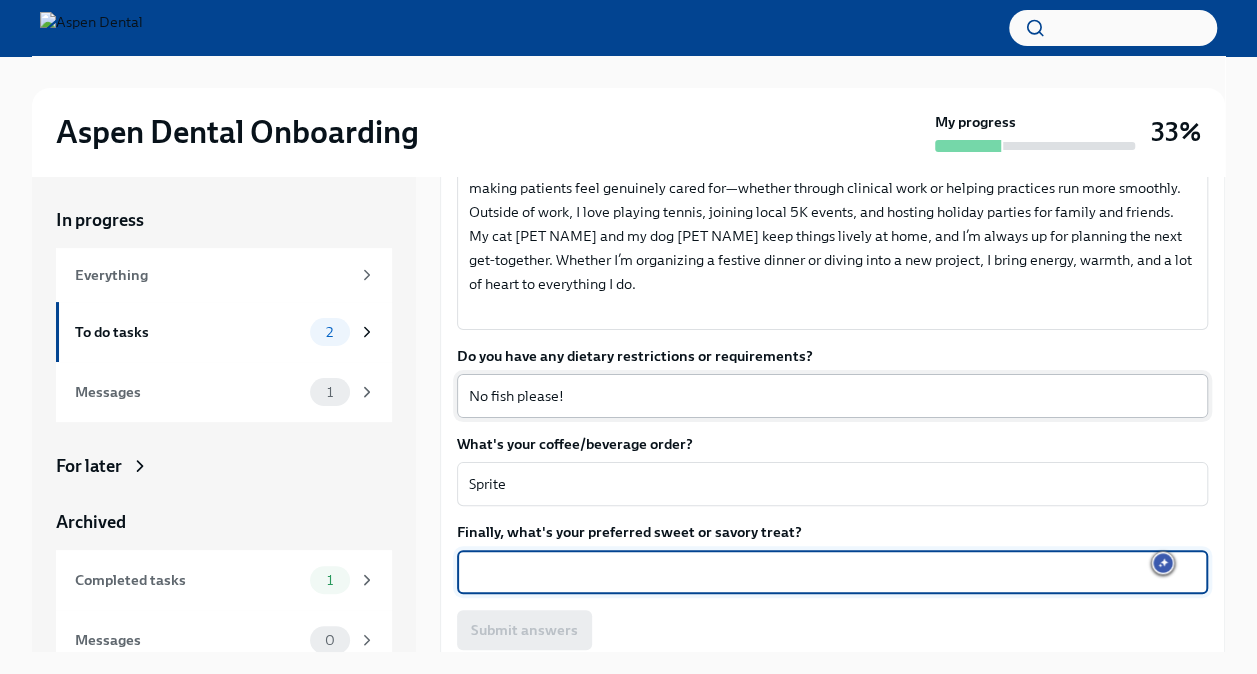 scroll, scrollTop: 472, scrollLeft: 0, axis: vertical 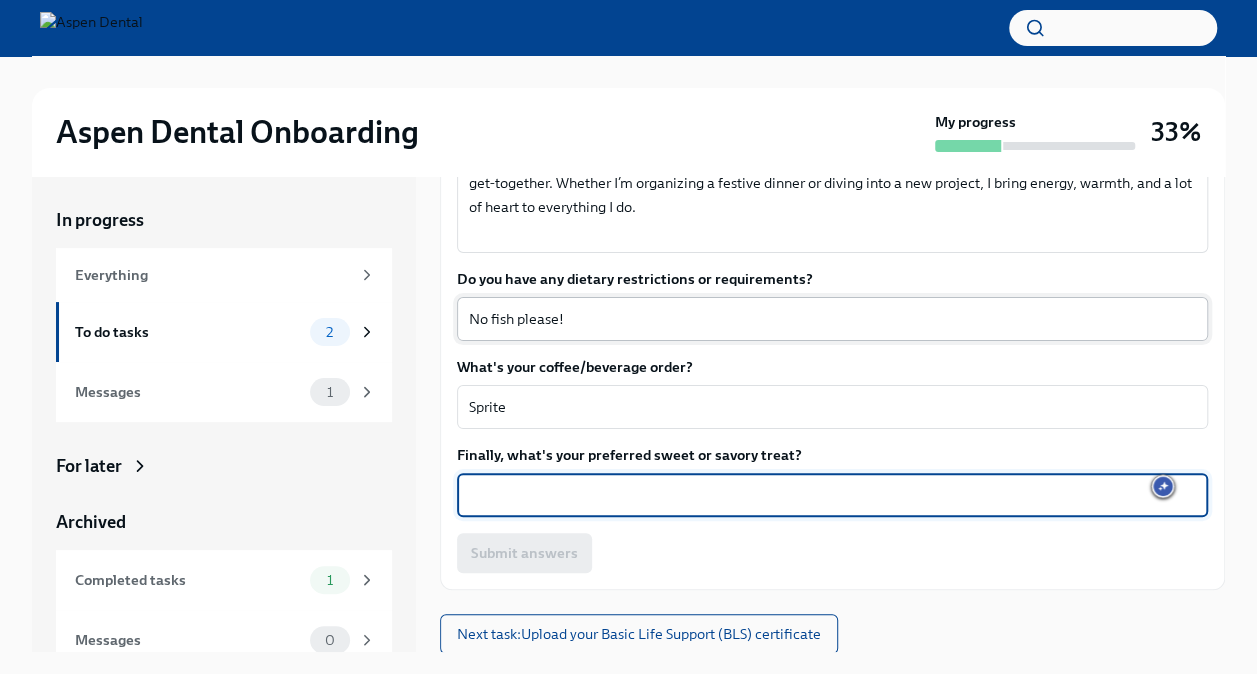 type on "A" 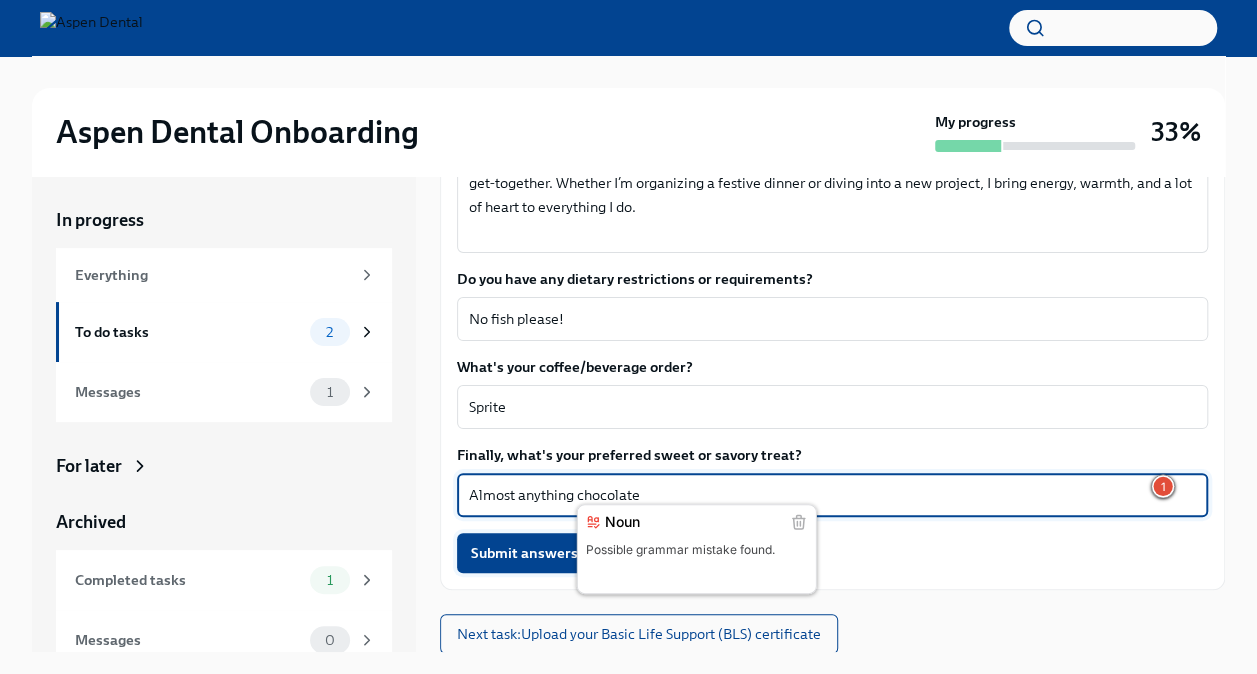type on "Almost anything chocolate" 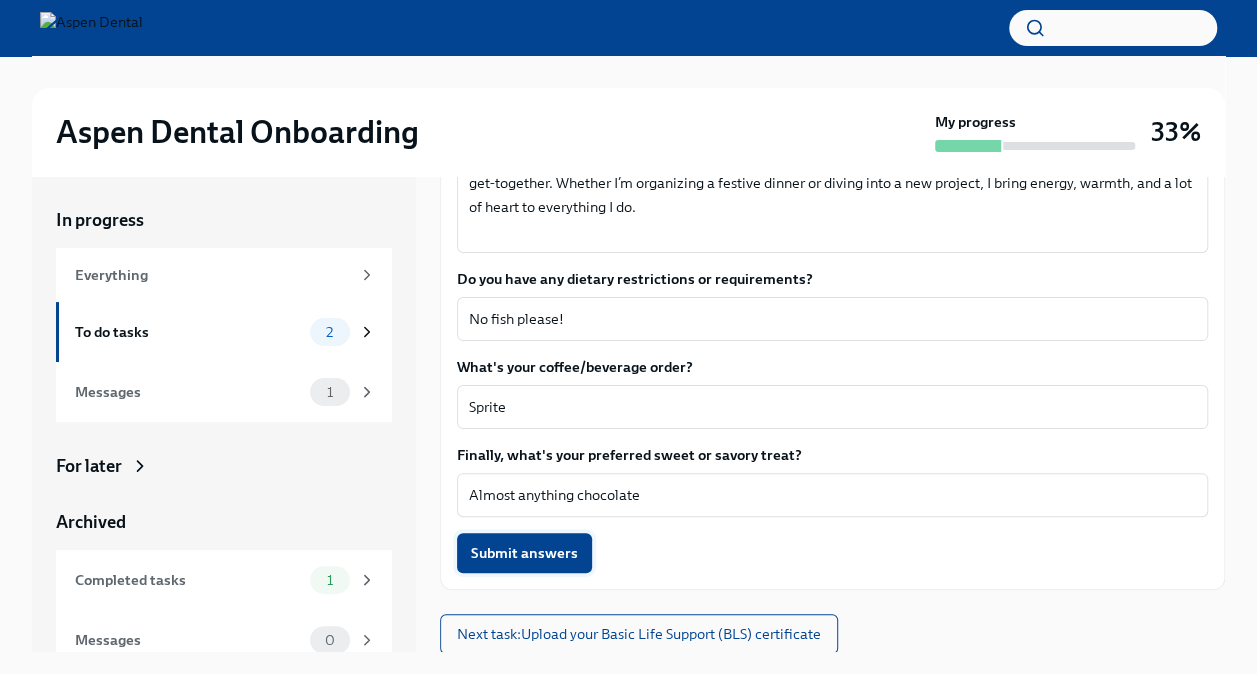 click on "Submit answers" at bounding box center [524, 553] 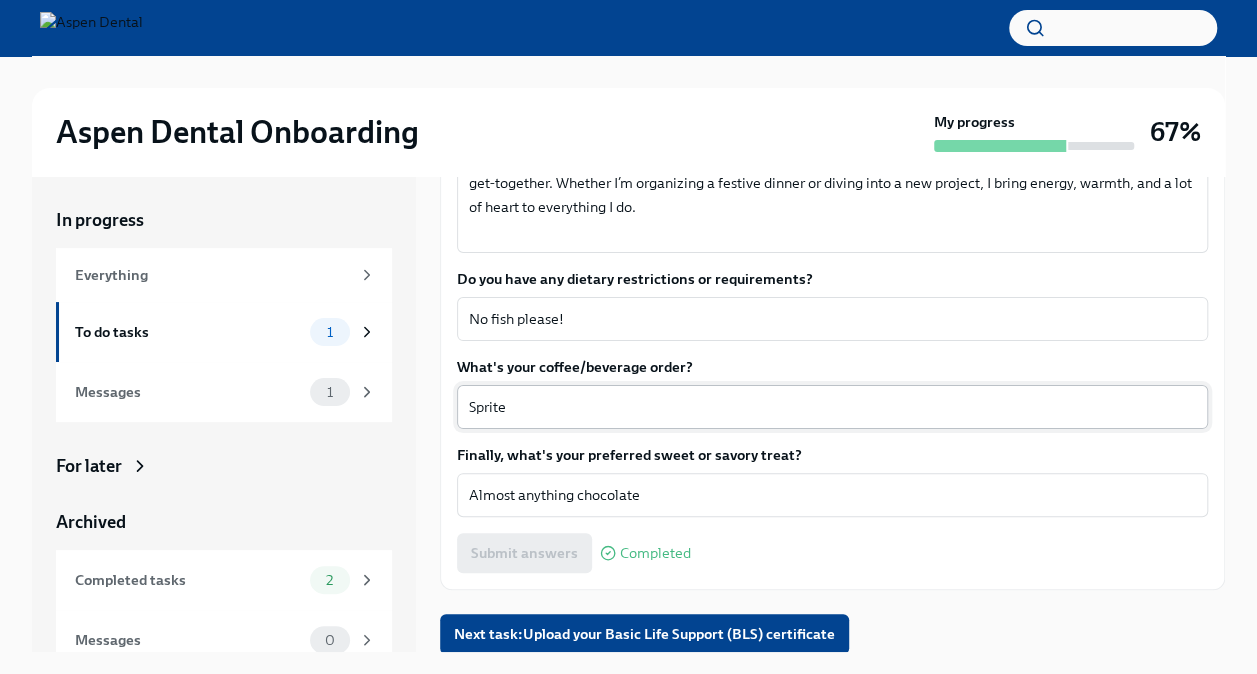 scroll, scrollTop: 472, scrollLeft: 0, axis: vertical 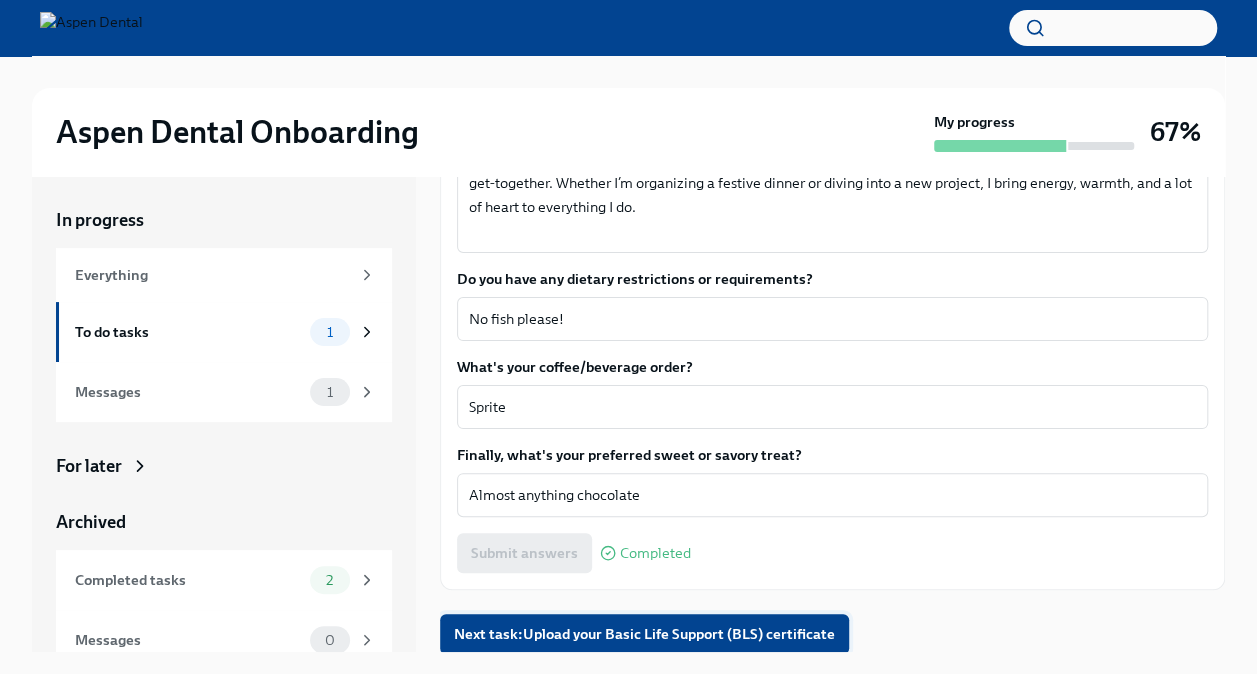 click on "Next task :  Upload your  Basic Life Support (BLS) certificate" at bounding box center [644, 634] 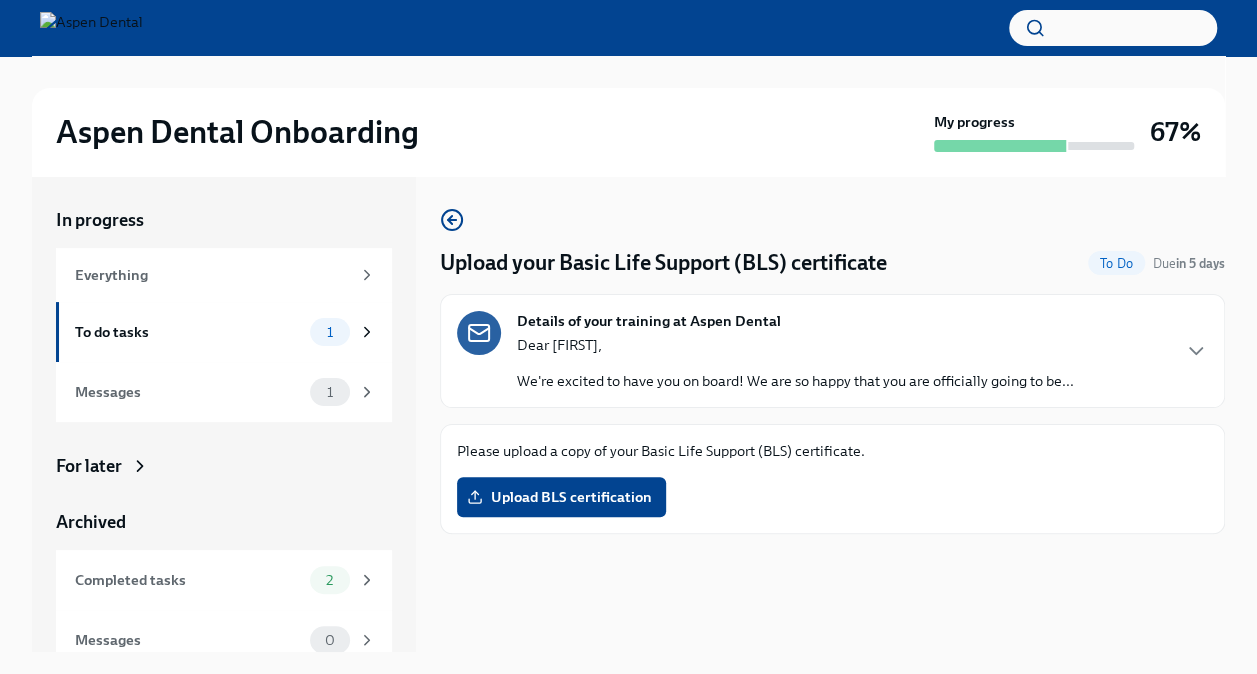 scroll, scrollTop: 0, scrollLeft: 0, axis: both 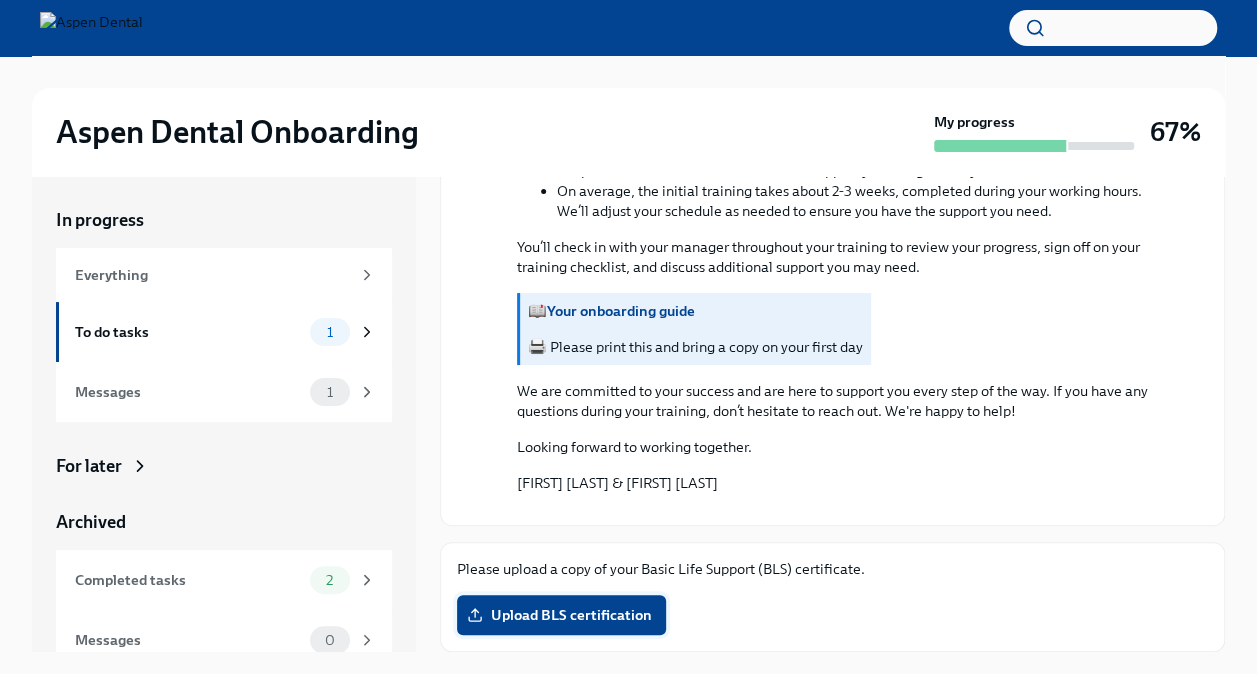 click on "Upload BLS certification" at bounding box center [561, 615] 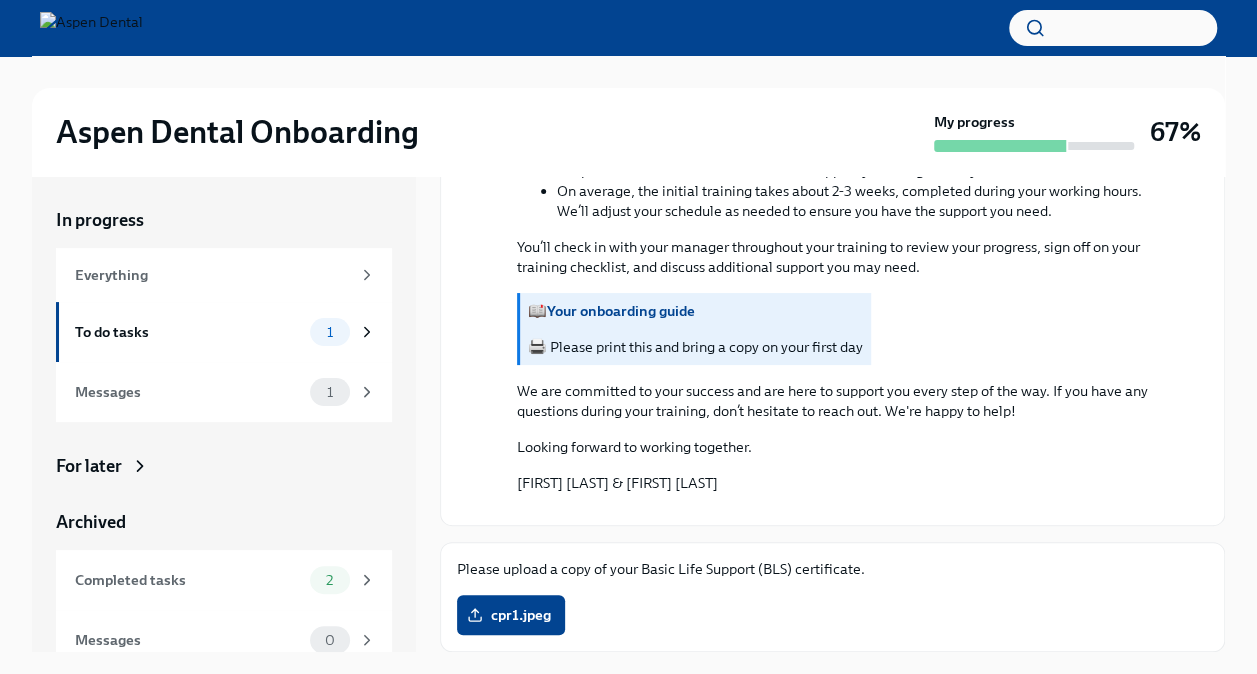 scroll, scrollTop: 1602, scrollLeft: 0, axis: vertical 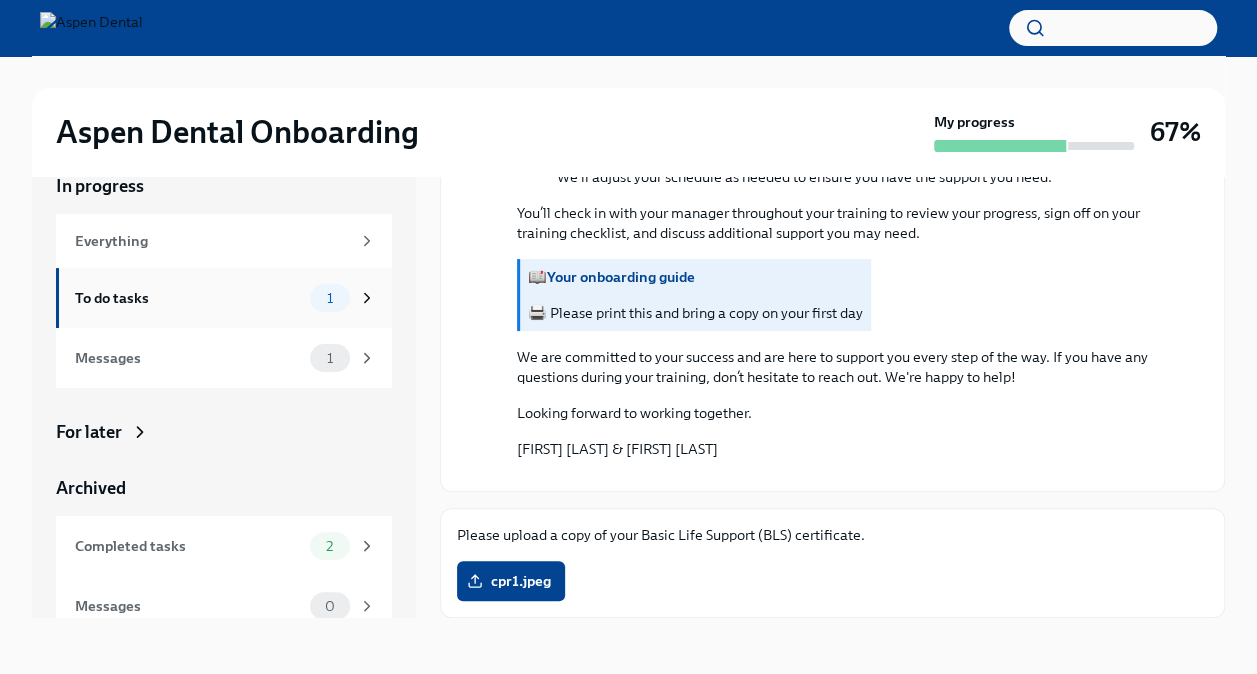 click on "1" at bounding box center (330, 298) 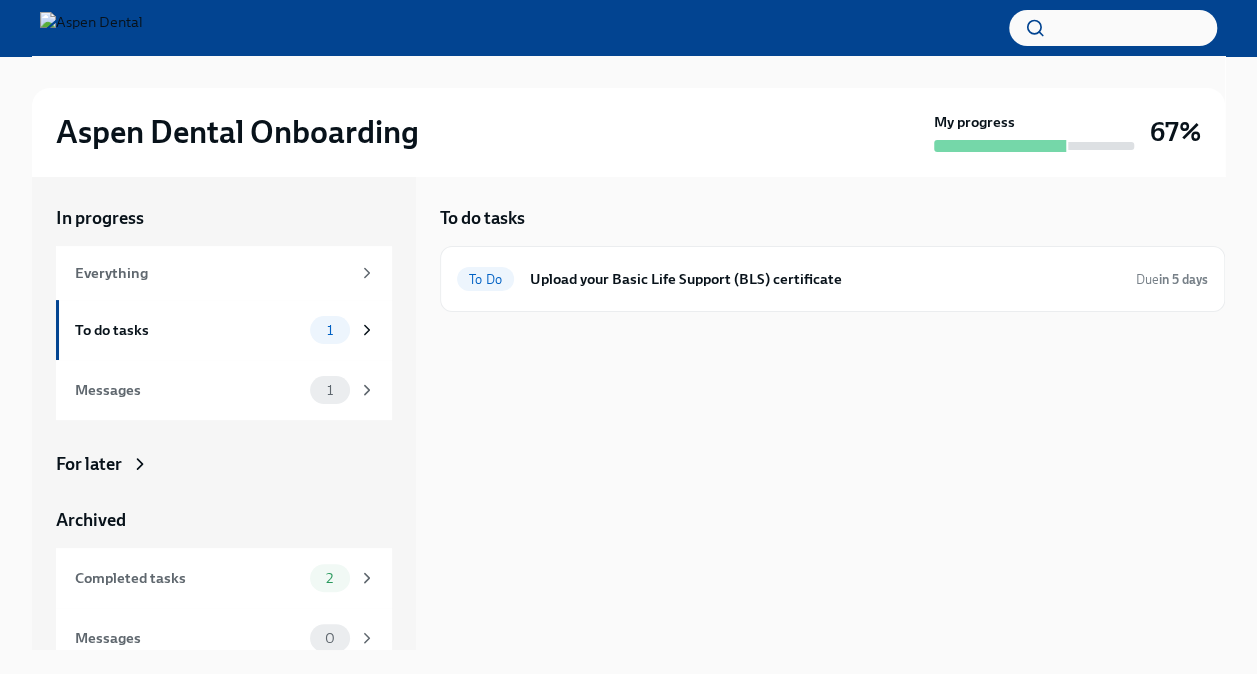 scroll, scrollTop: 2, scrollLeft: 0, axis: vertical 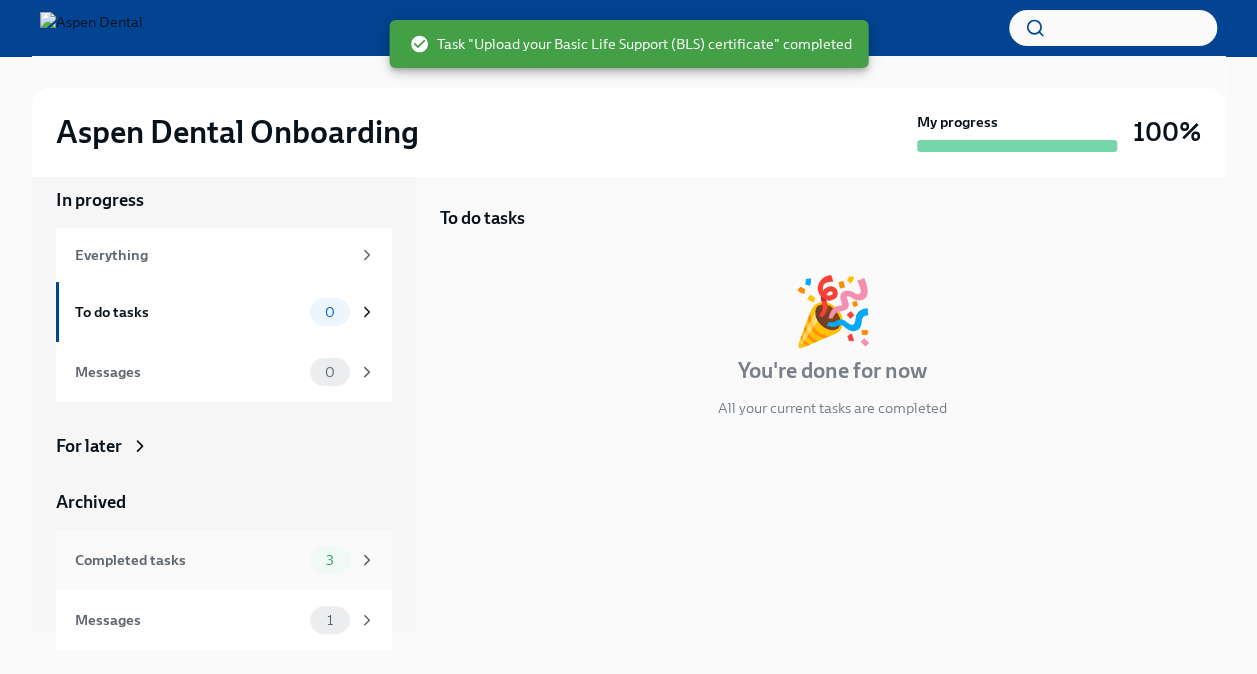 click on "Completed tasks" at bounding box center [188, 560] 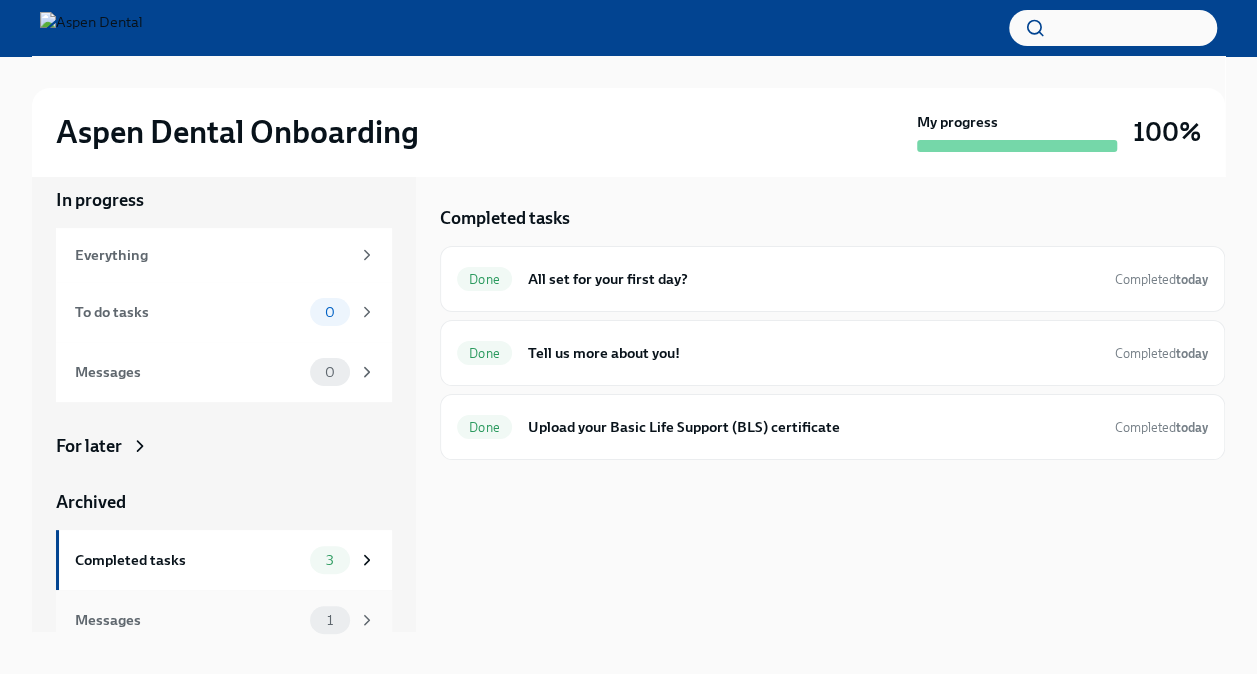 click on "Messages" at bounding box center [188, 620] 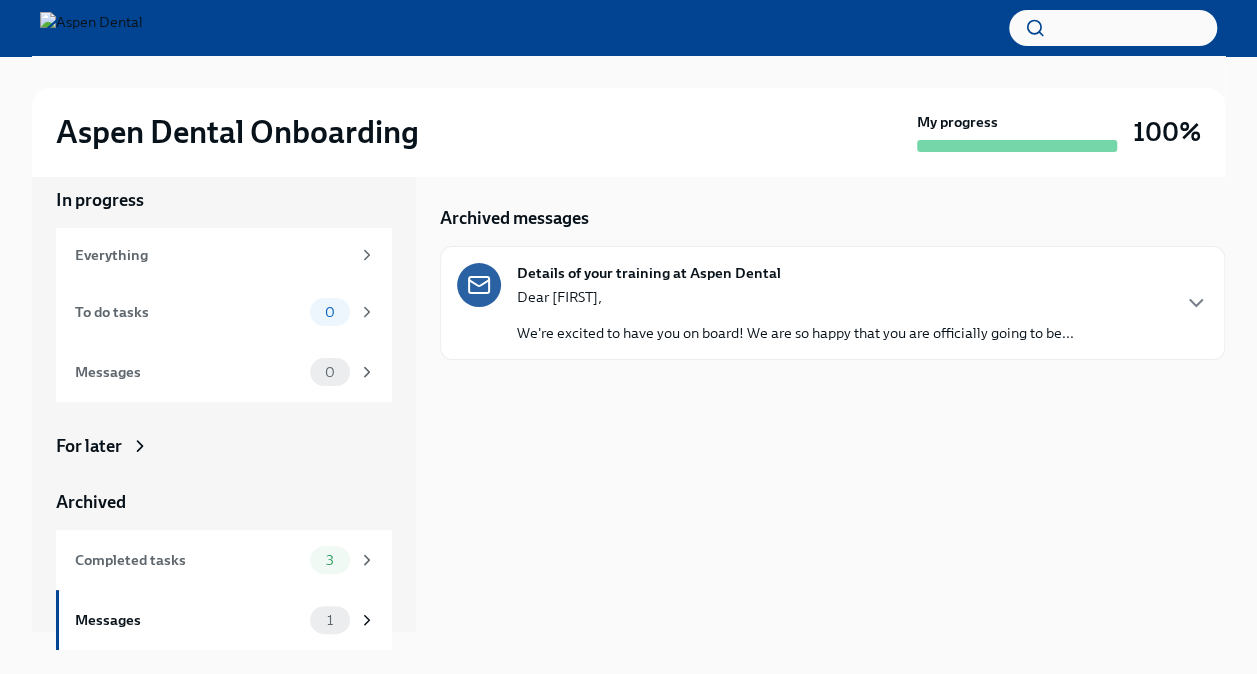 click 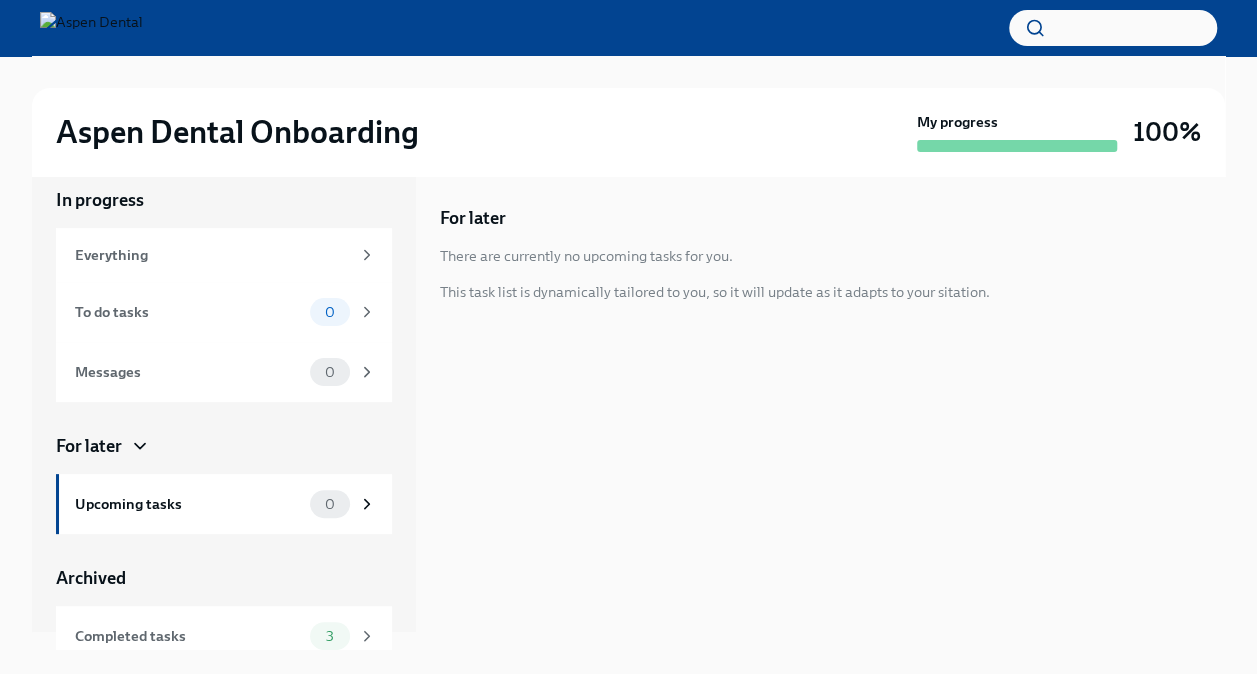 scroll, scrollTop: 94, scrollLeft: 0, axis: vertical 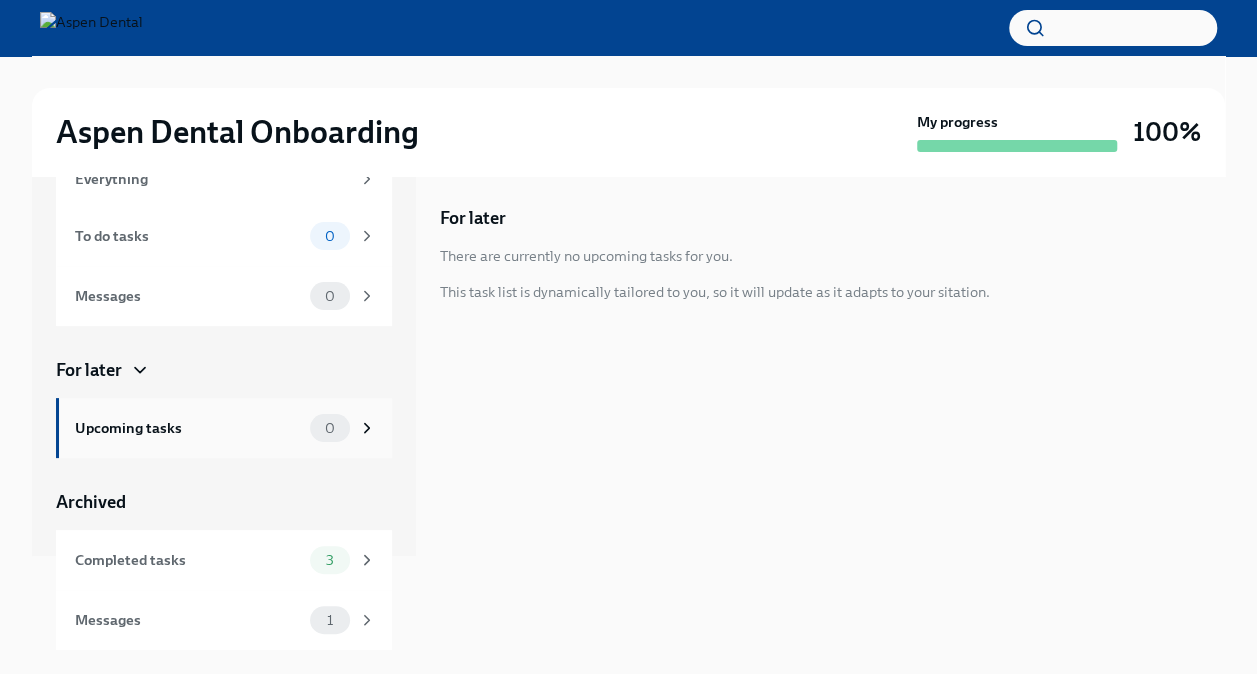 click on "Upcoming tasks" at bounding box center (188, 428) 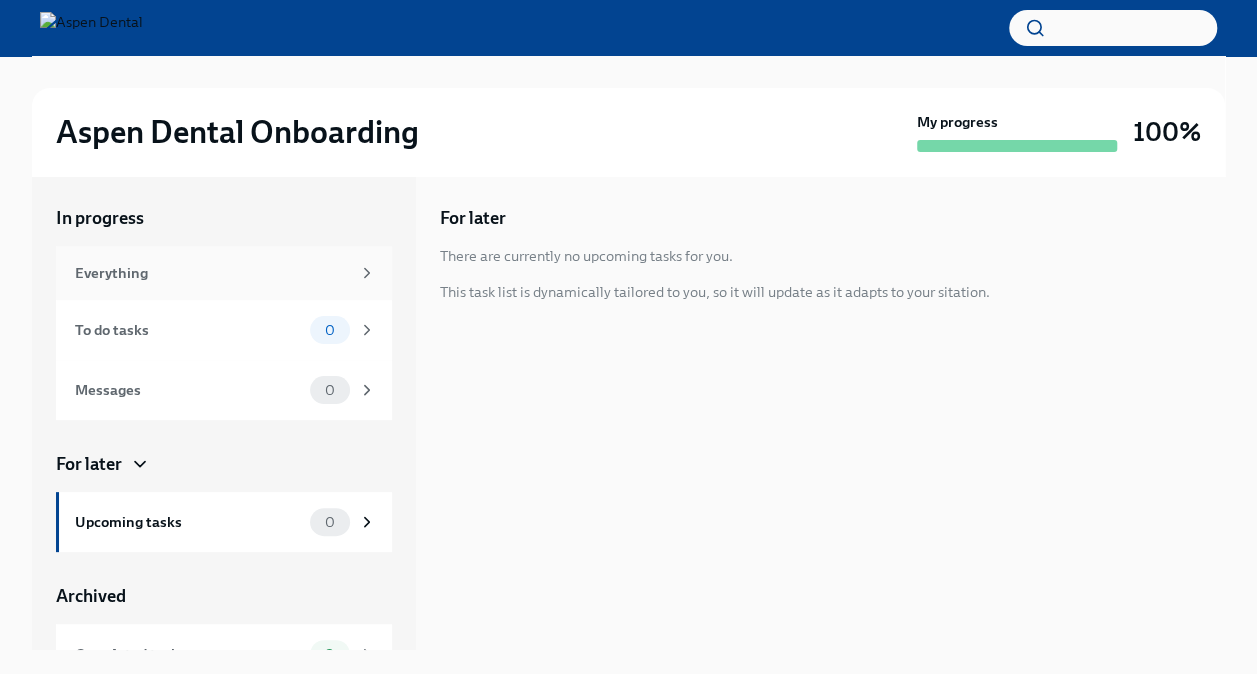 click on "Everything" at bounding box center [212, 273] 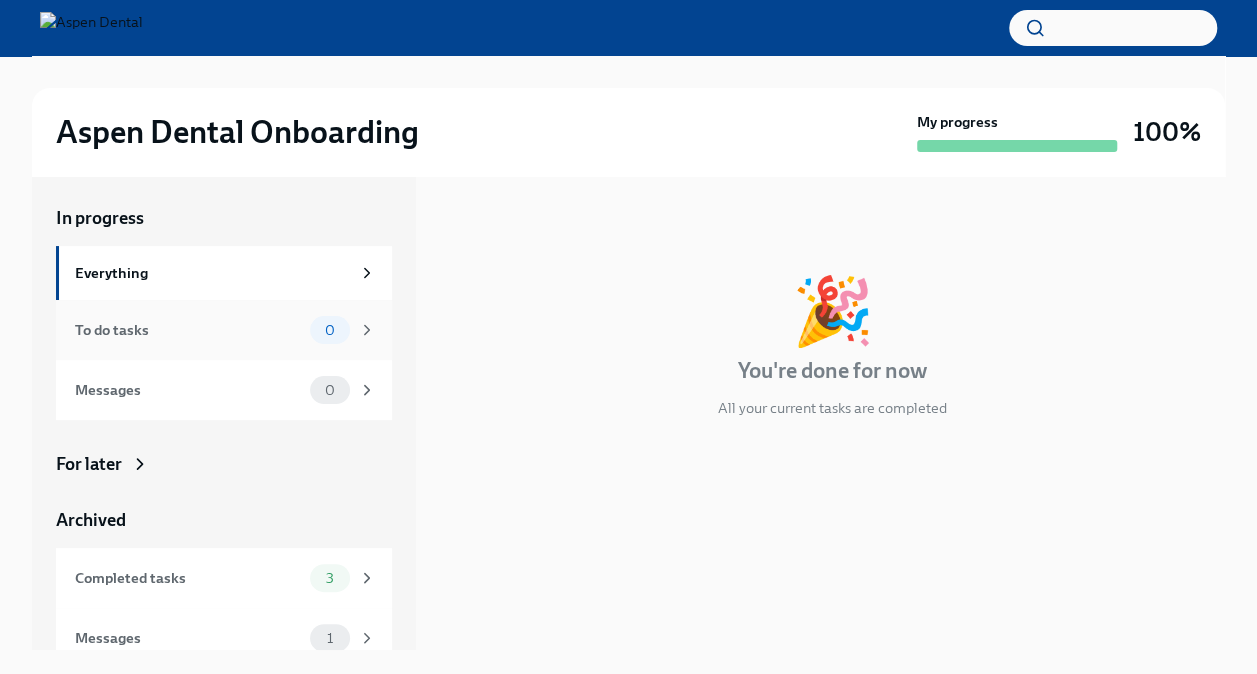 click 